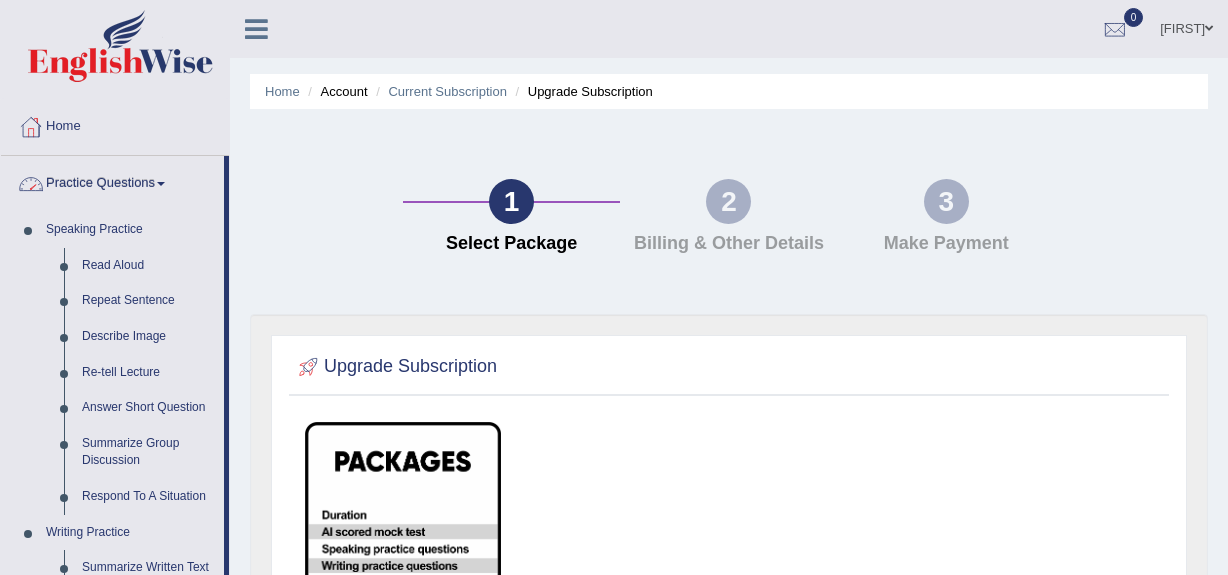 scroll, scrollTop: 0, scrollLeft: 0, axis: both 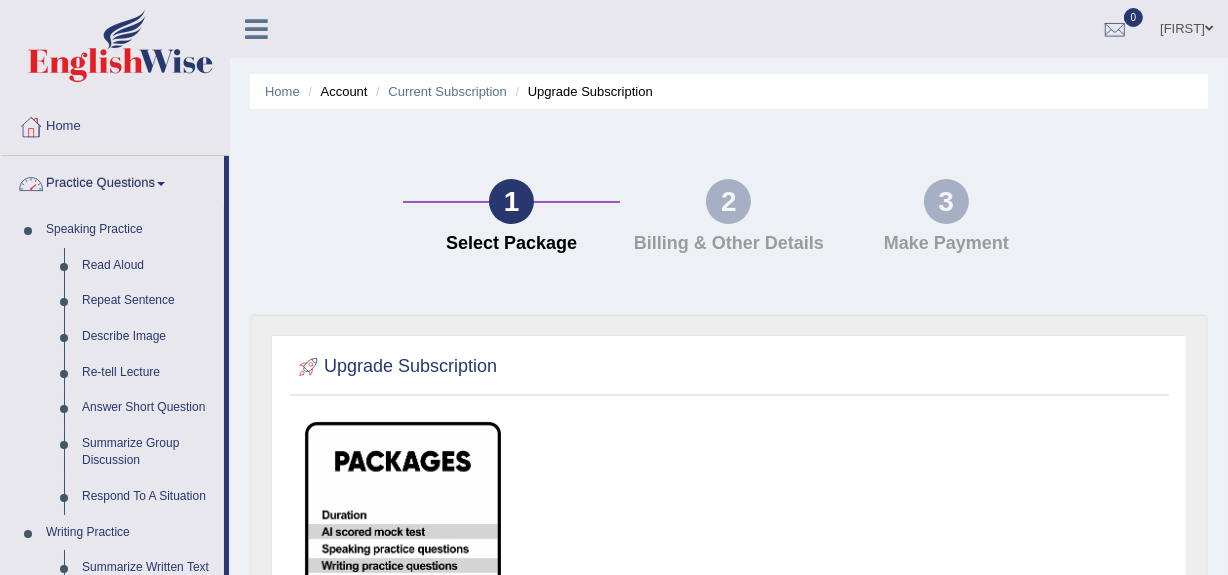 click on "Practice Questions" at bounding box center (112, 181) 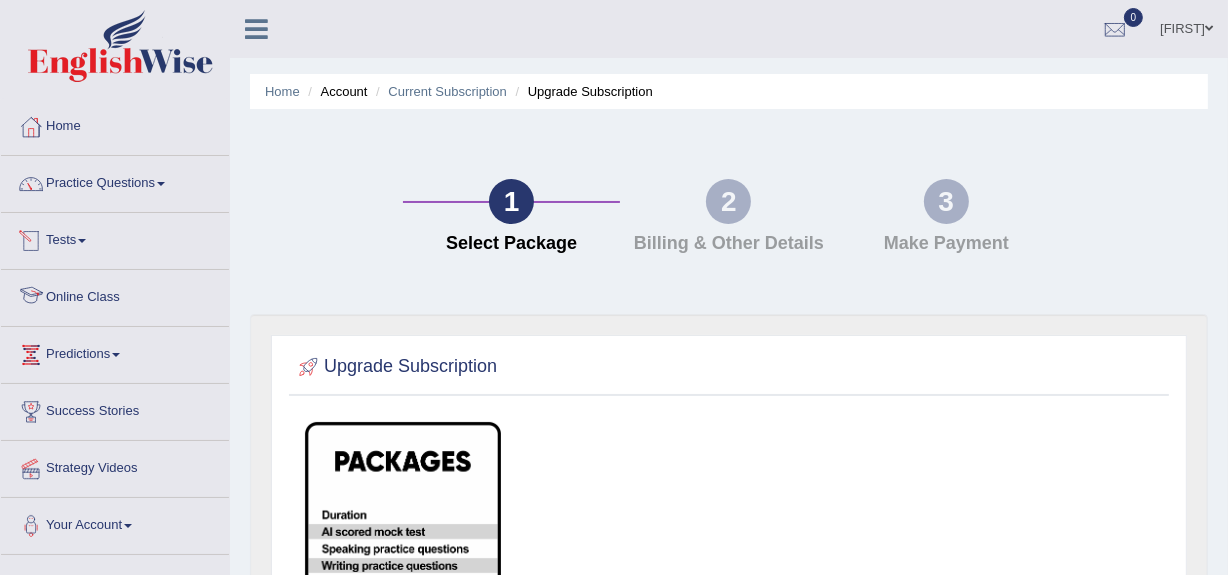 click on "Tests" at bounding box center (115, 238) 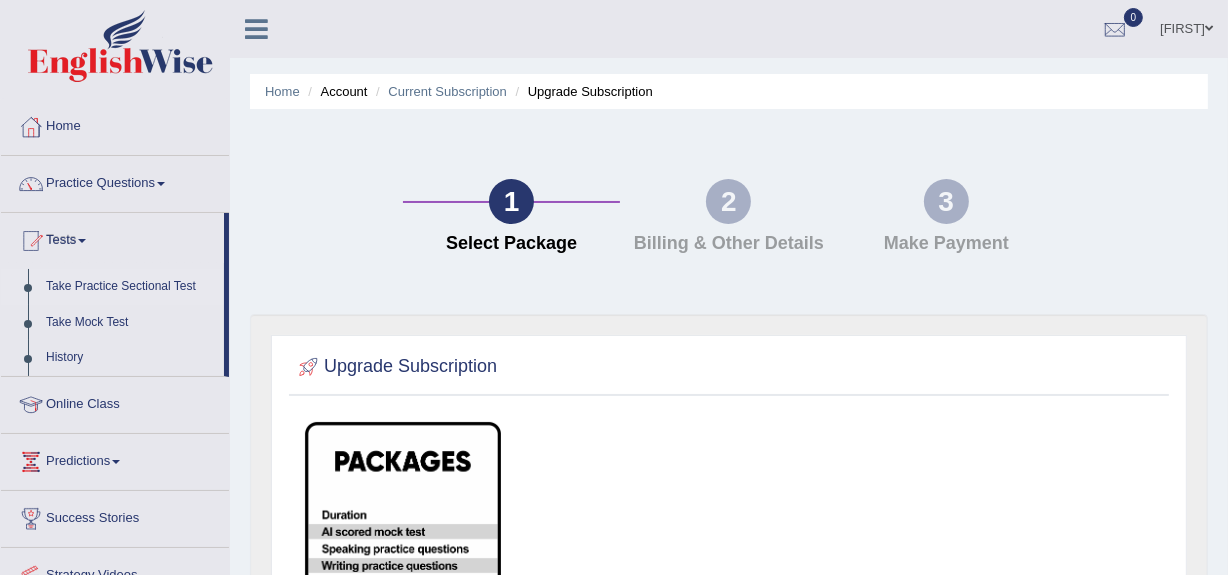 click on "Take Practice Sectional Test" at bounding box center (130, 287) 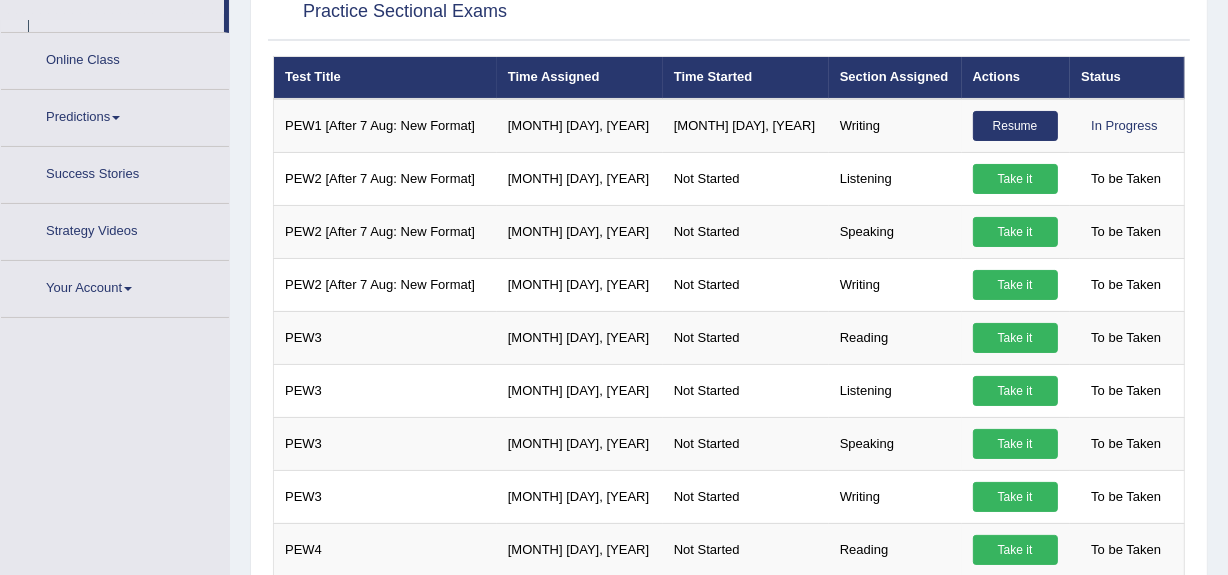 scroll, scrollTop: 482, scrollLeft: 0, axis: vertical 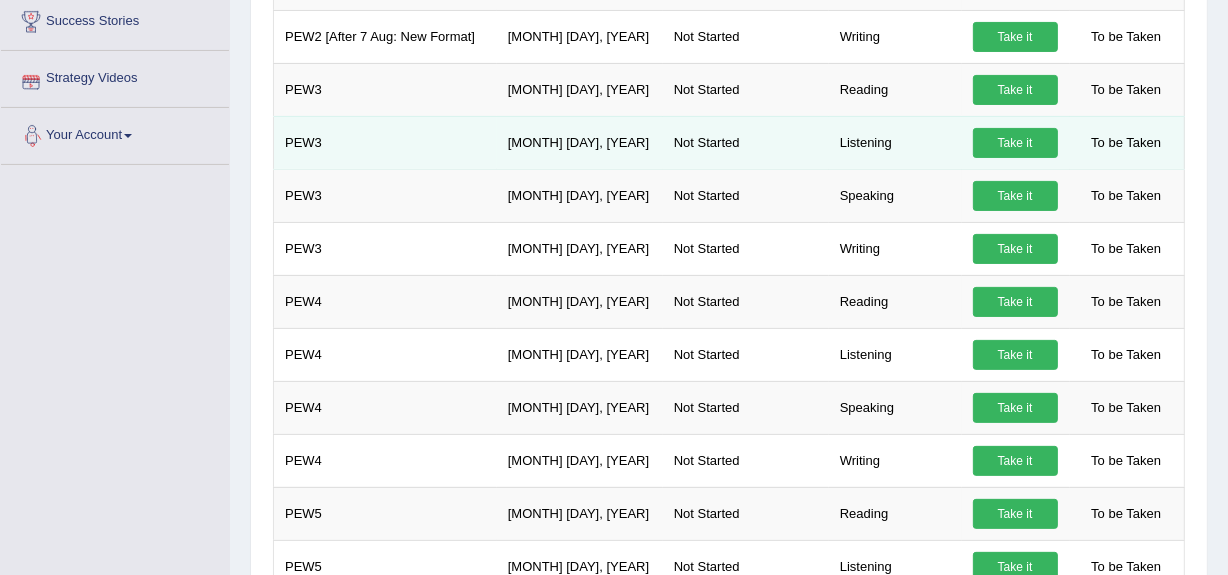 click on "Take it" at bounding box center [1015, 143] 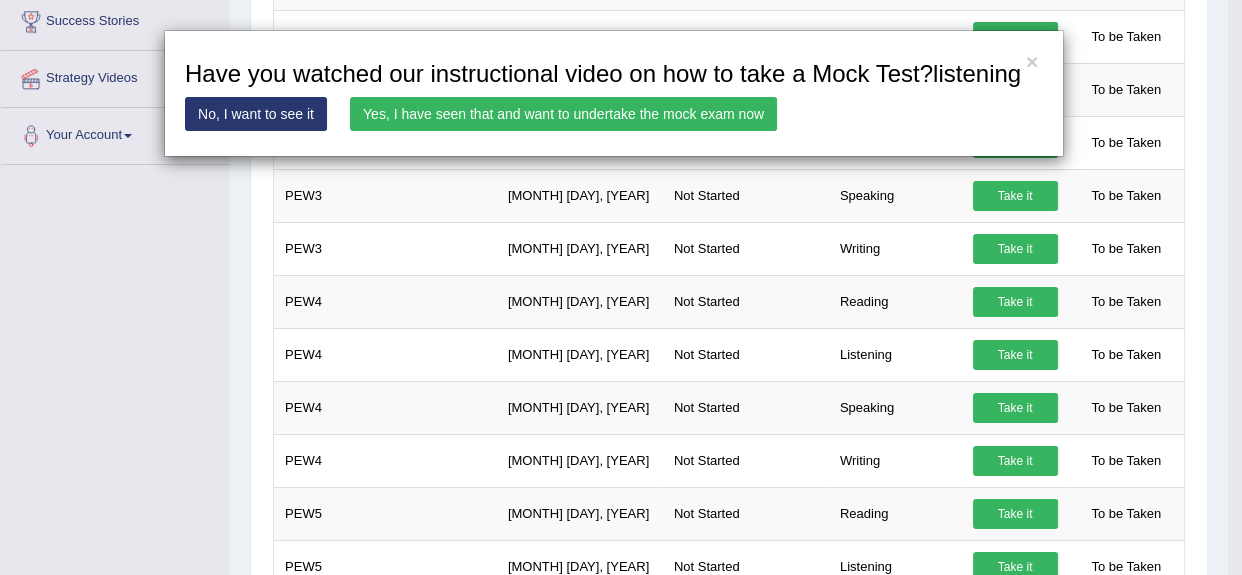 click on "Yes, I have seen that and want to undertake the mock exam now" at bounding box center [563, 114] 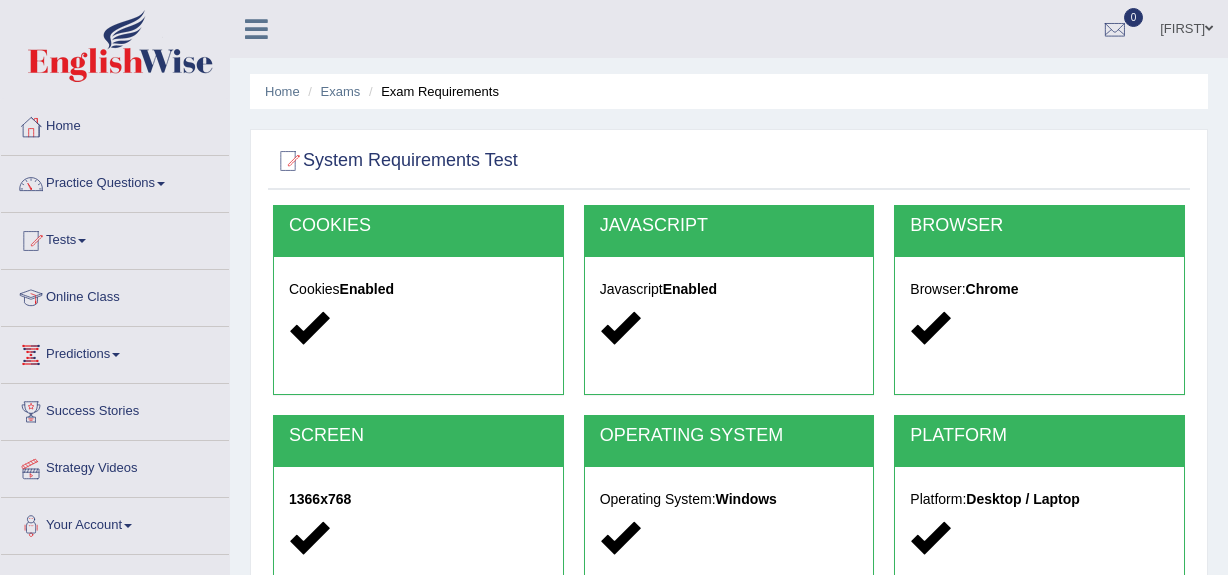 scroll, scrollTop: 474, scrollLeft: 0, axis: vertical 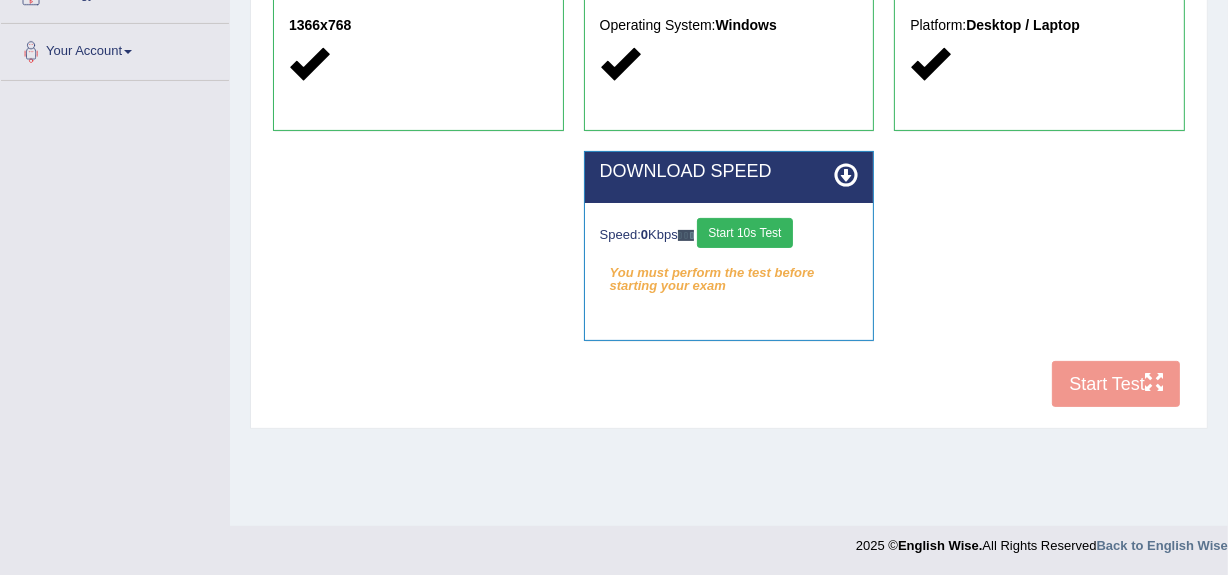 click on "Start 10s Test" at bounding box center [744, 233] 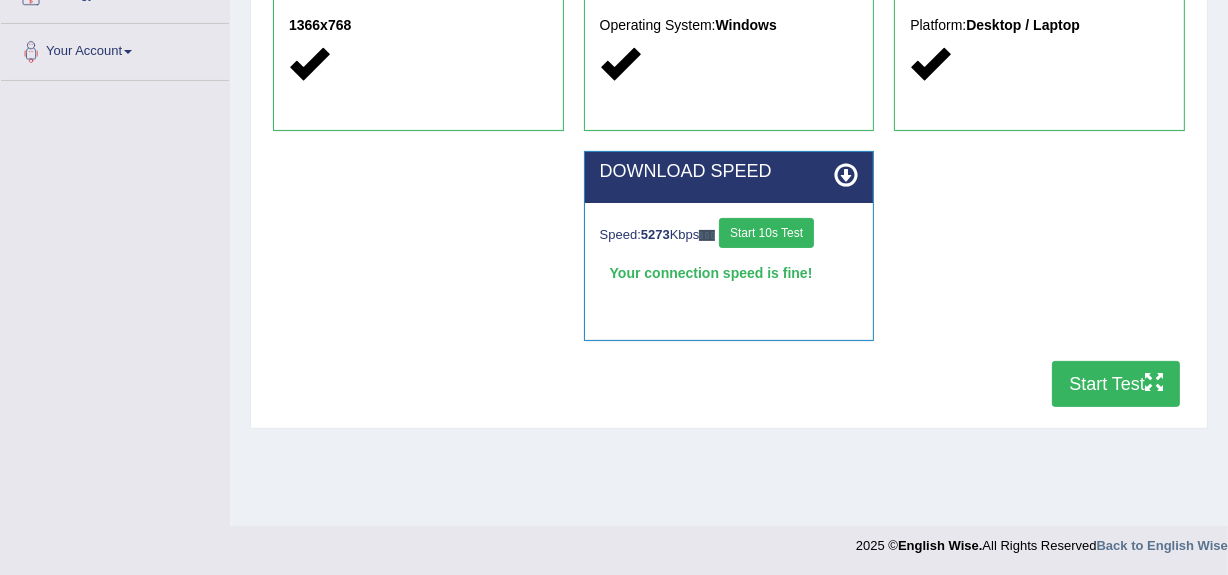 click on "Start Test" at bounding box center [1116, 384] 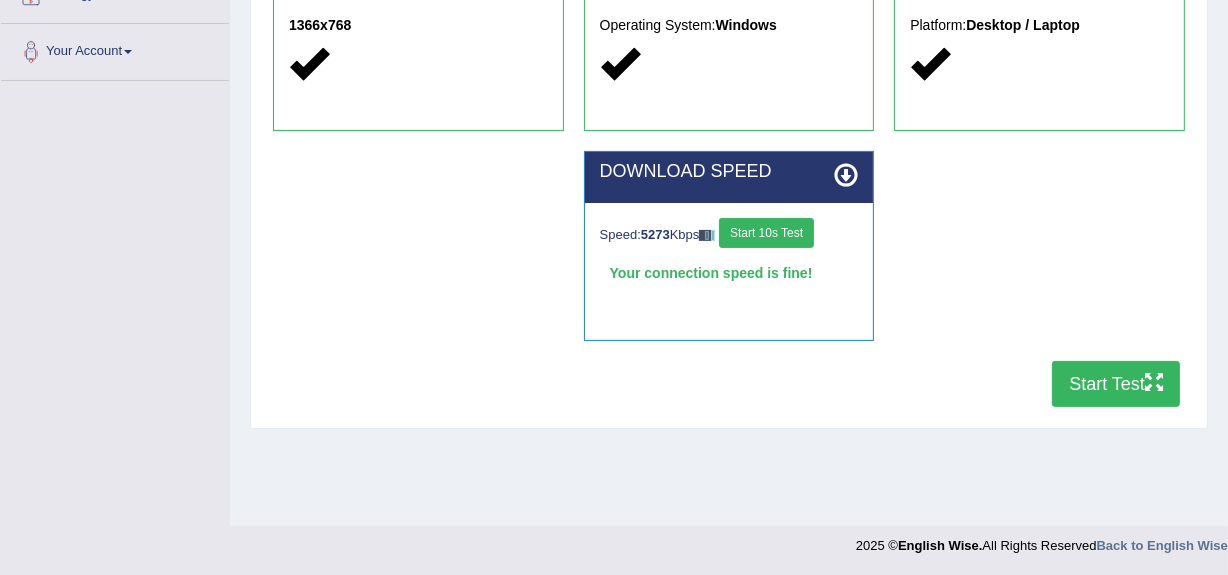 click on "Start Test" at bounding box center (1116, 384) 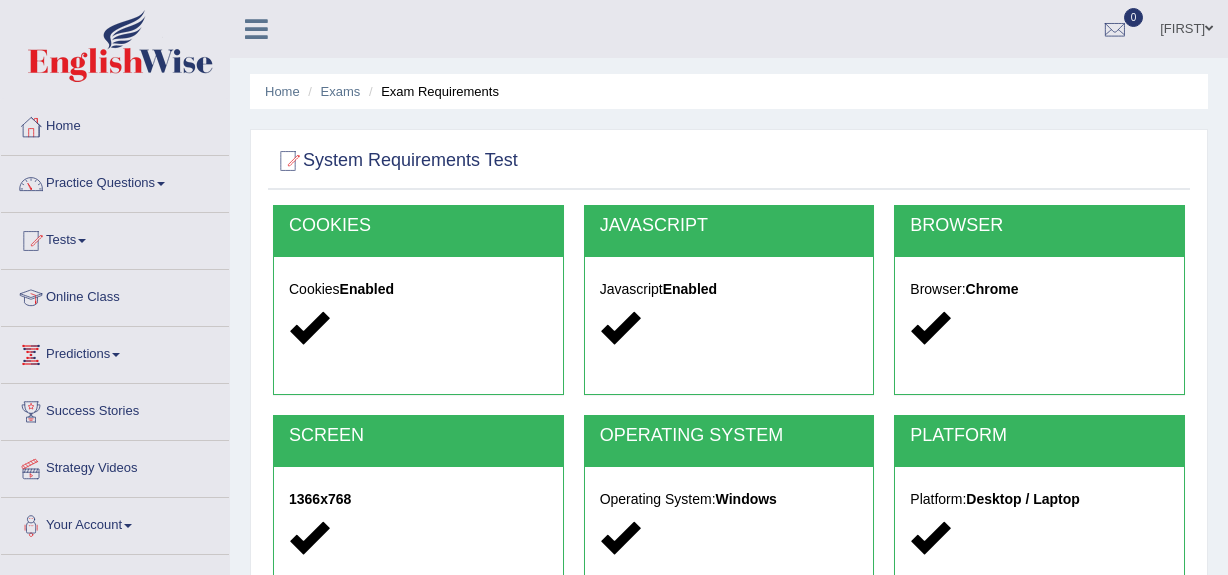scroll, scrollTop: 474, scrollLeft: 0, axis: vertical 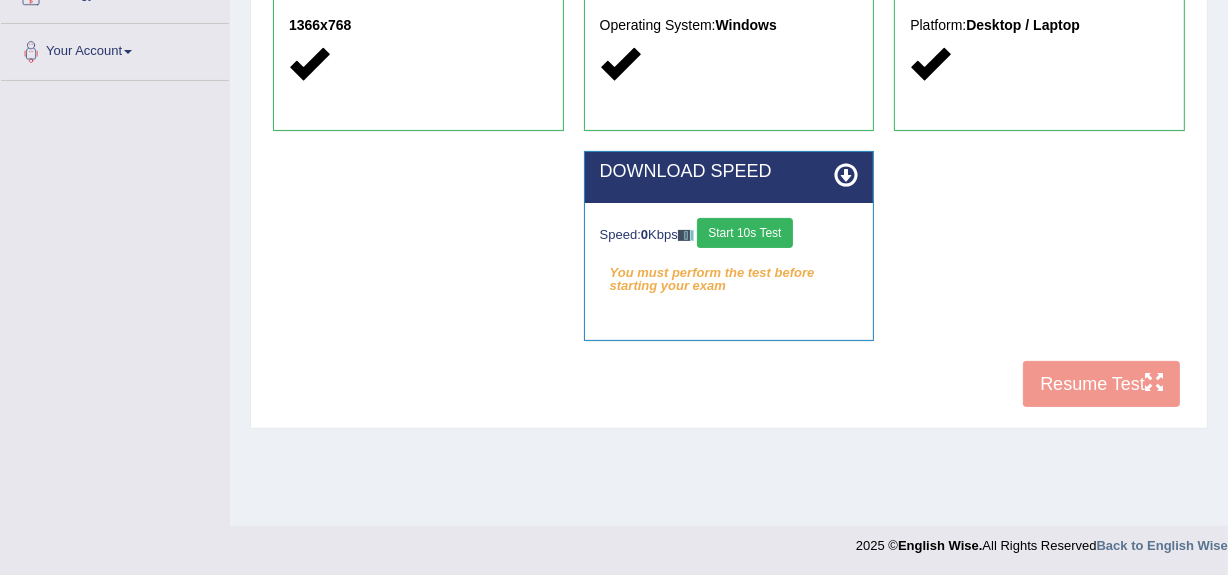 click on "Start 10s Test" at bounding box center [744, 233] 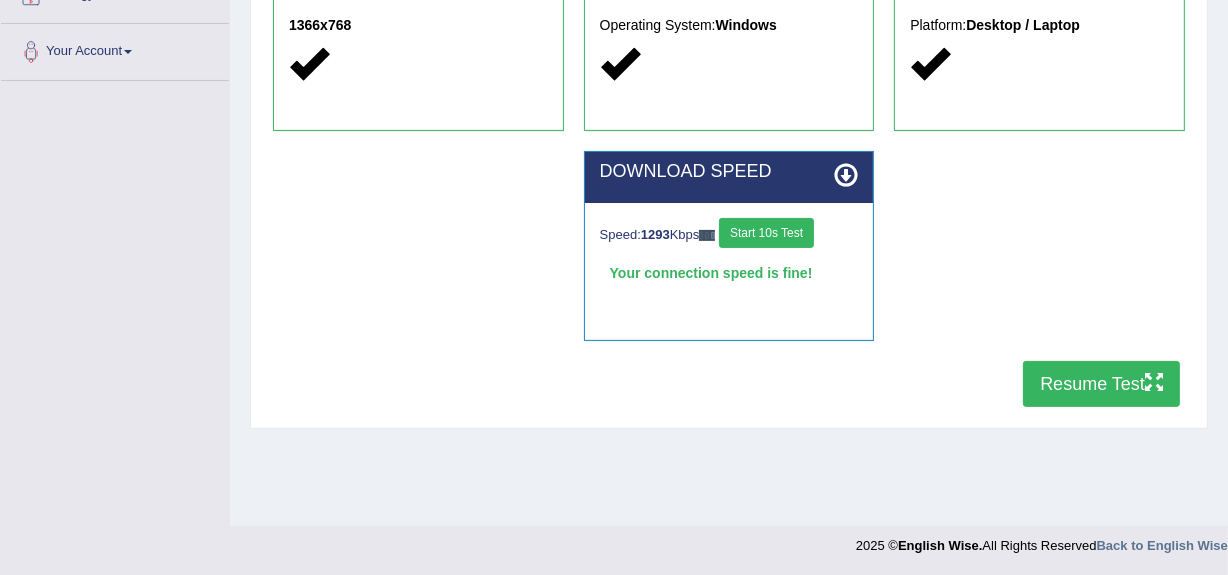 click on "Resume Test" at bounding box center [1101, 384] 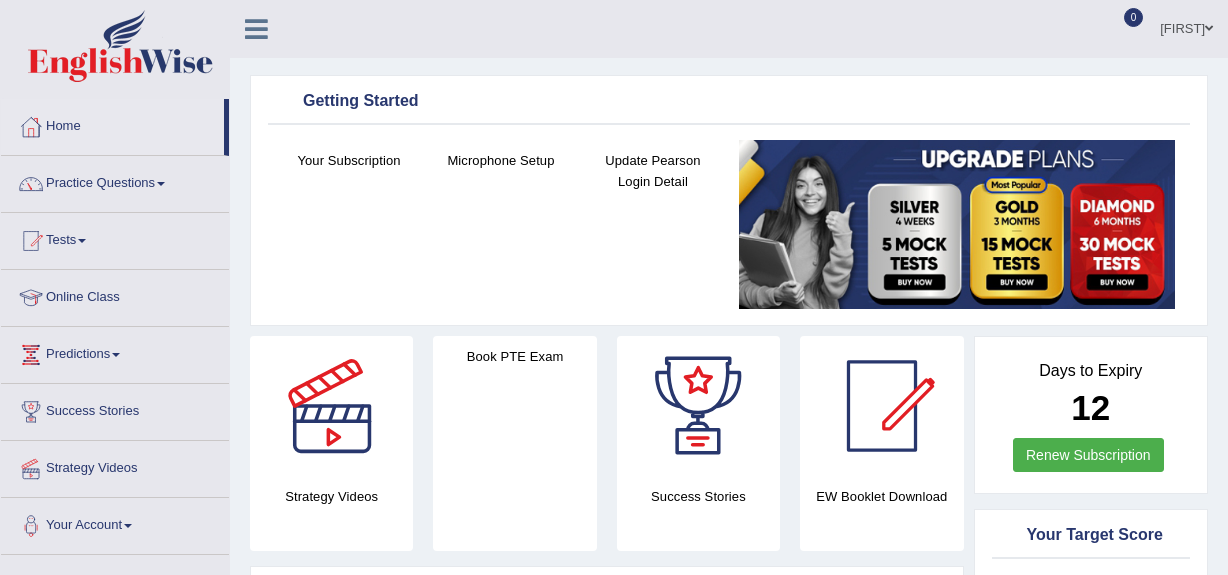 scroll, scrollTop: 0, scrollLeft: 0, axis: both 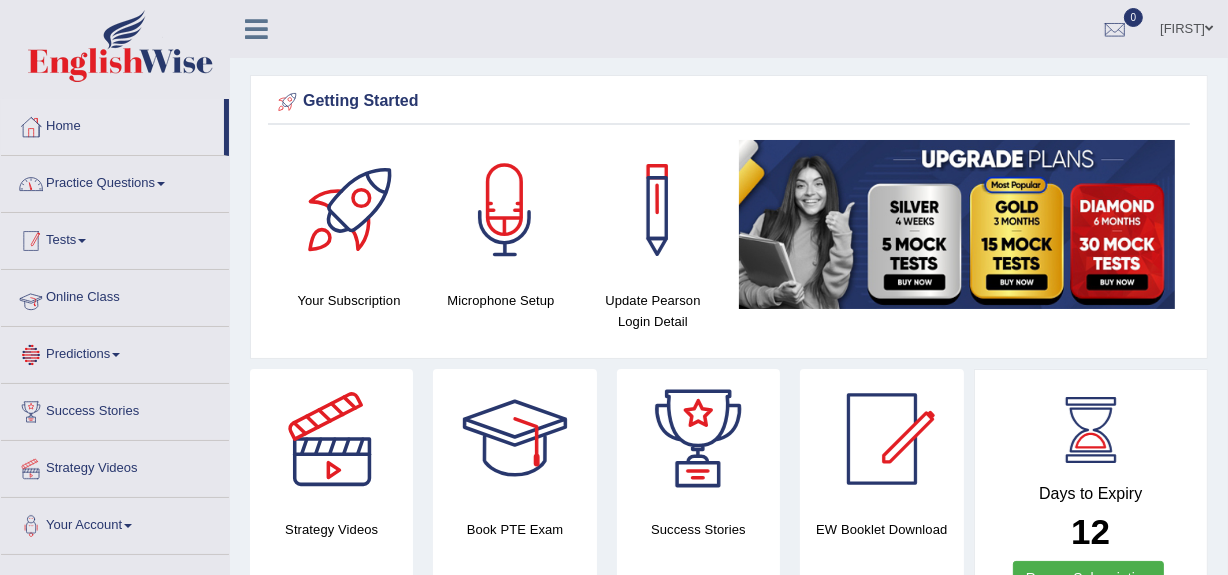 click on "Practice Questions" at bounding box center (115, 181) 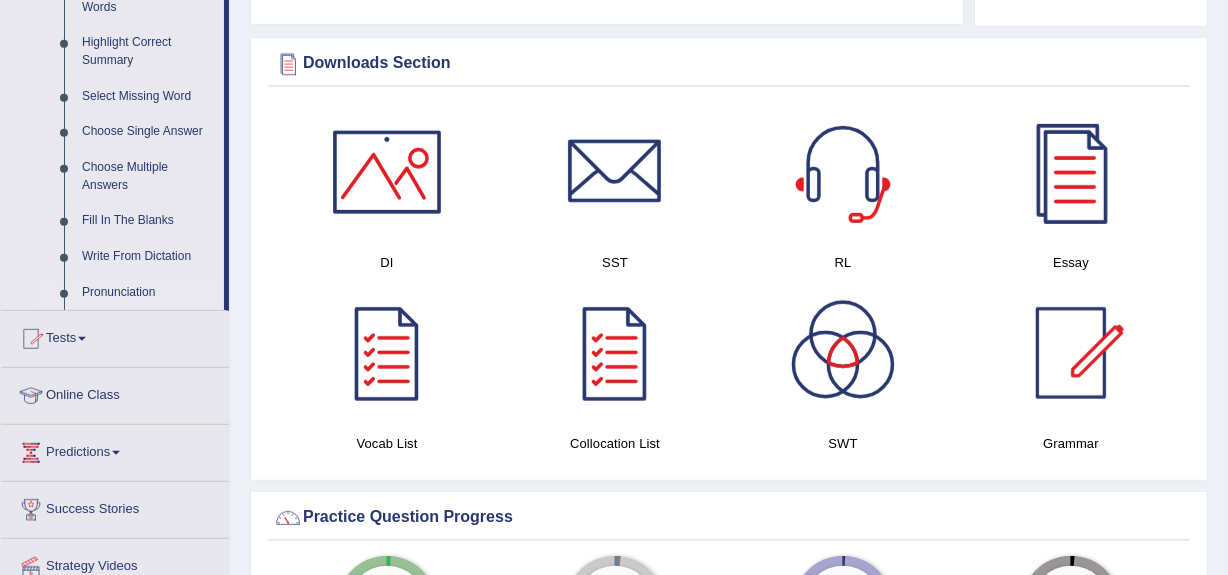 scroll, scrollTop: 0, scrollLeft: 0, axis: both 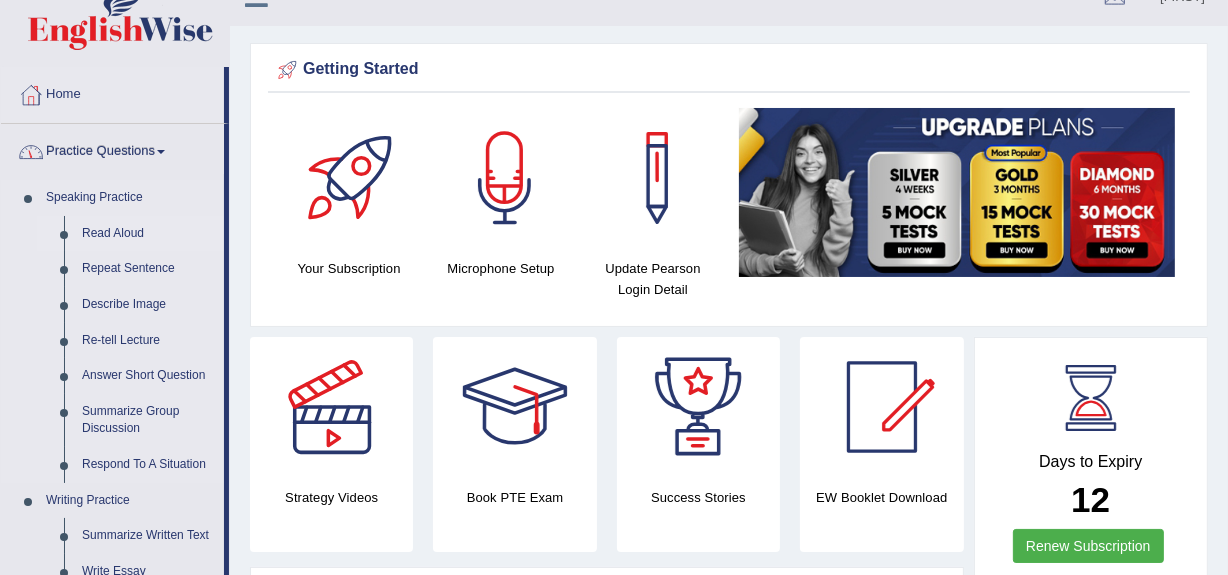 click on "Read Aloud" at bounding box center (148, 234) 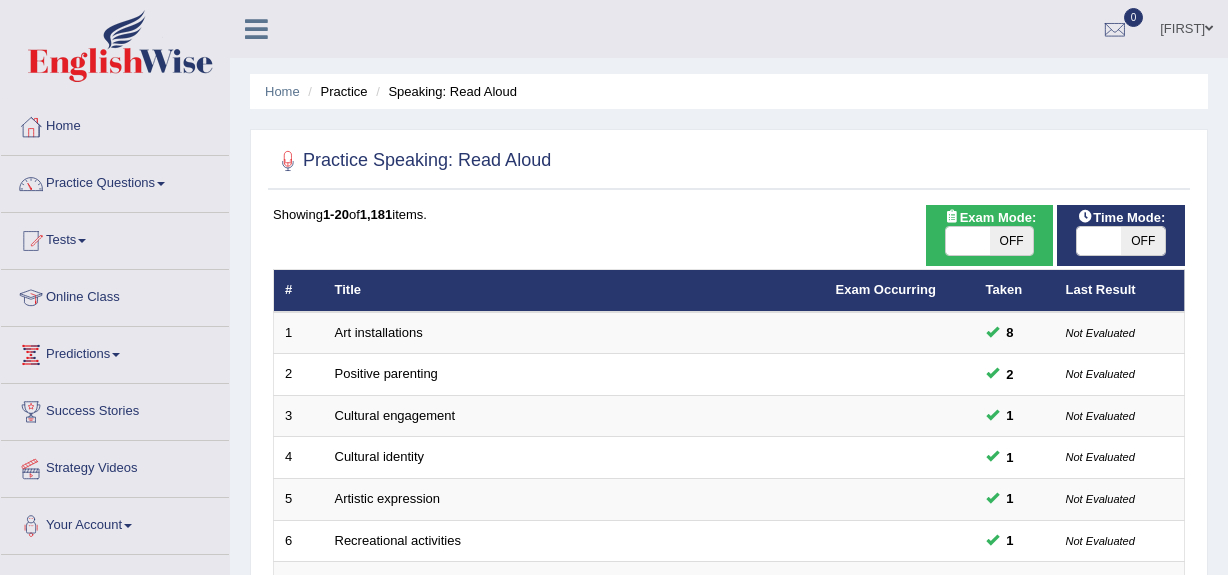 scroll, scrollTop: 746, scrollLeft: 0, axis: vertical 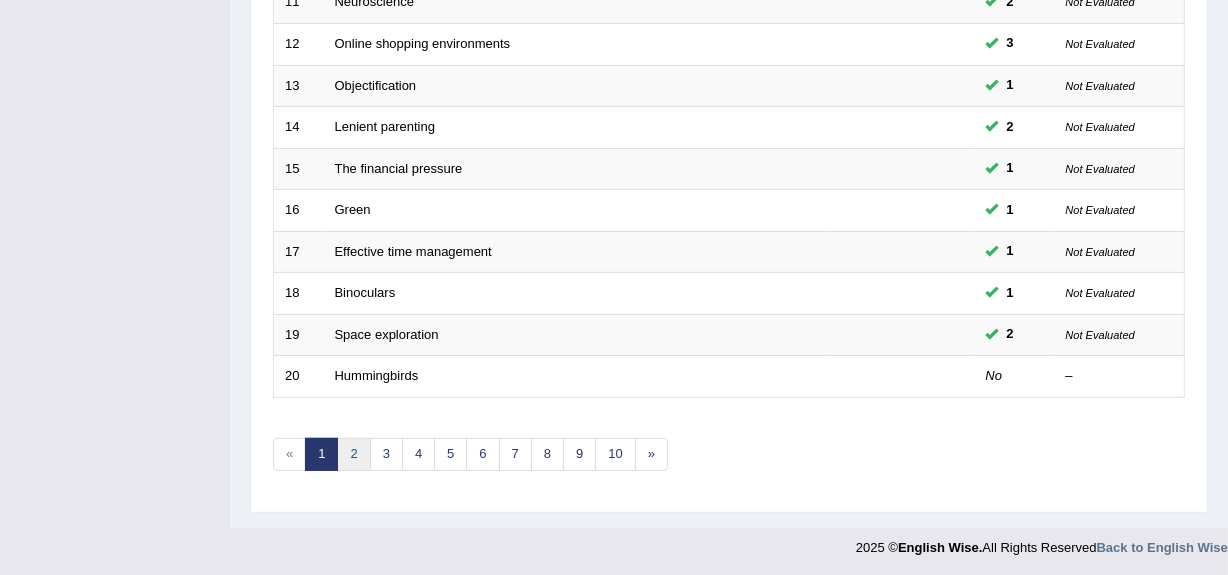 click on "2" at bounding box center [353, 454] 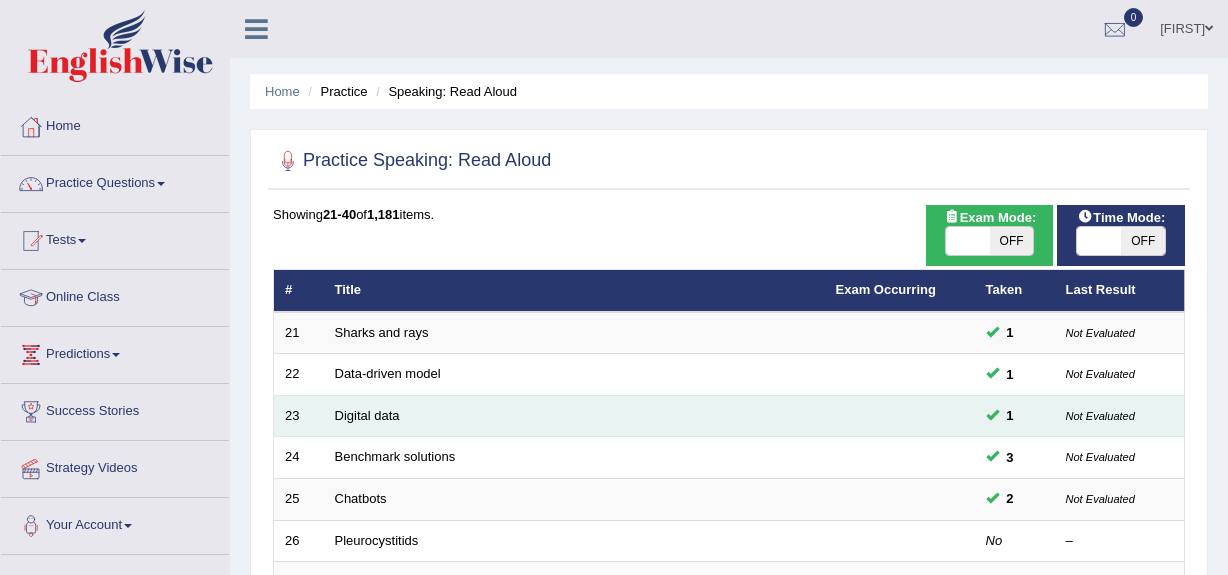 scroll, scrollTop: 0, scrollLeft: 0, axis: both 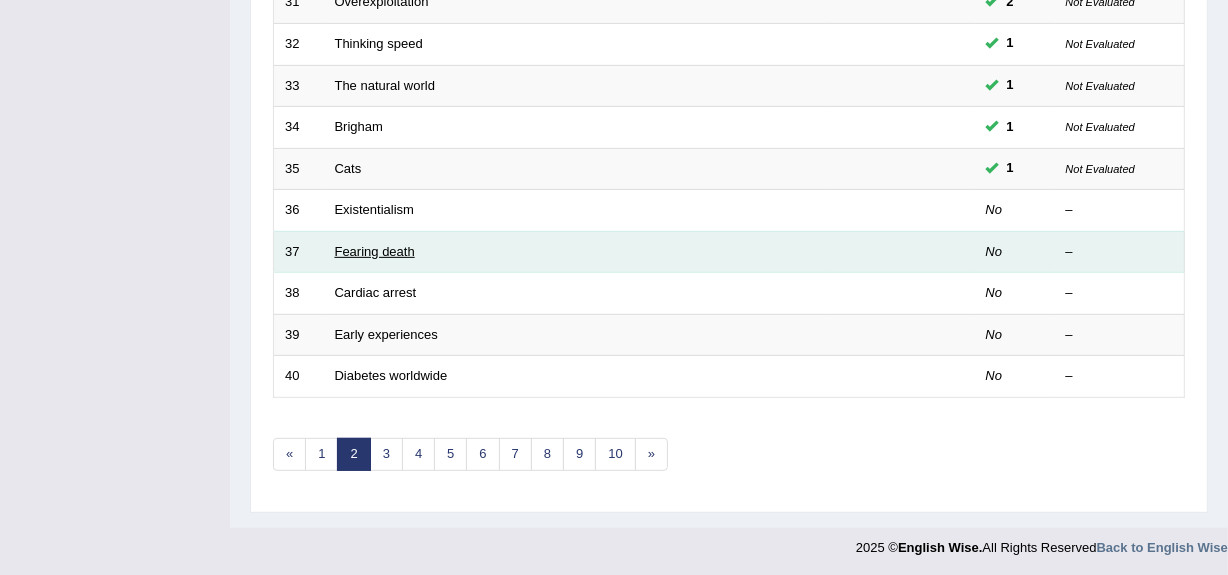 click on "Fearing death" at bounding box center (375, 251) 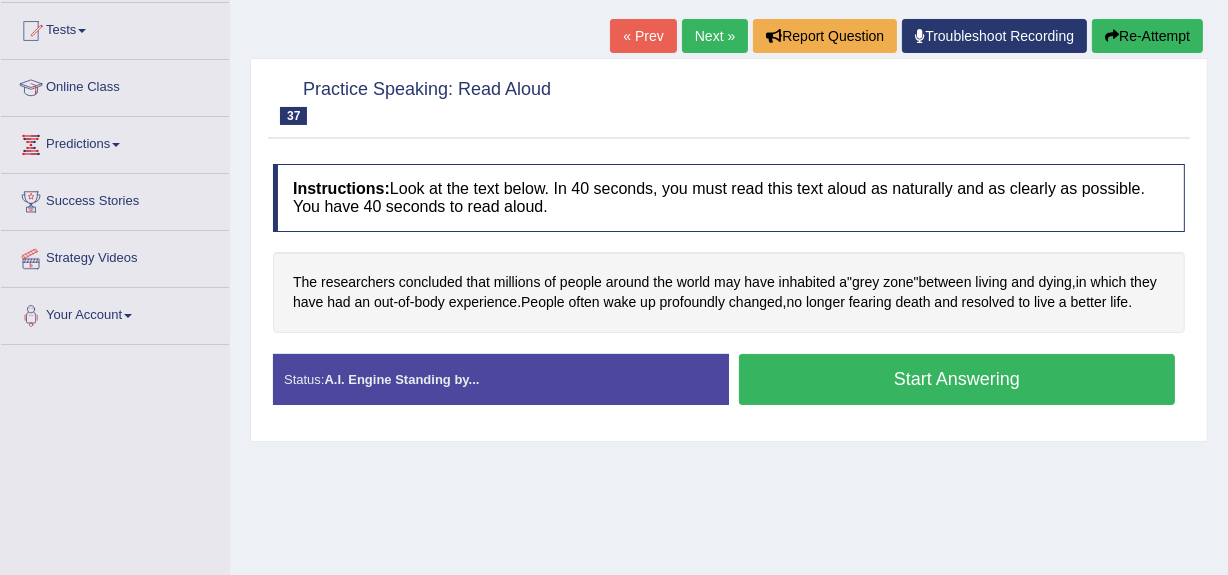 scroll, scrollTop: 0, scrollLeft: 0, axis: both 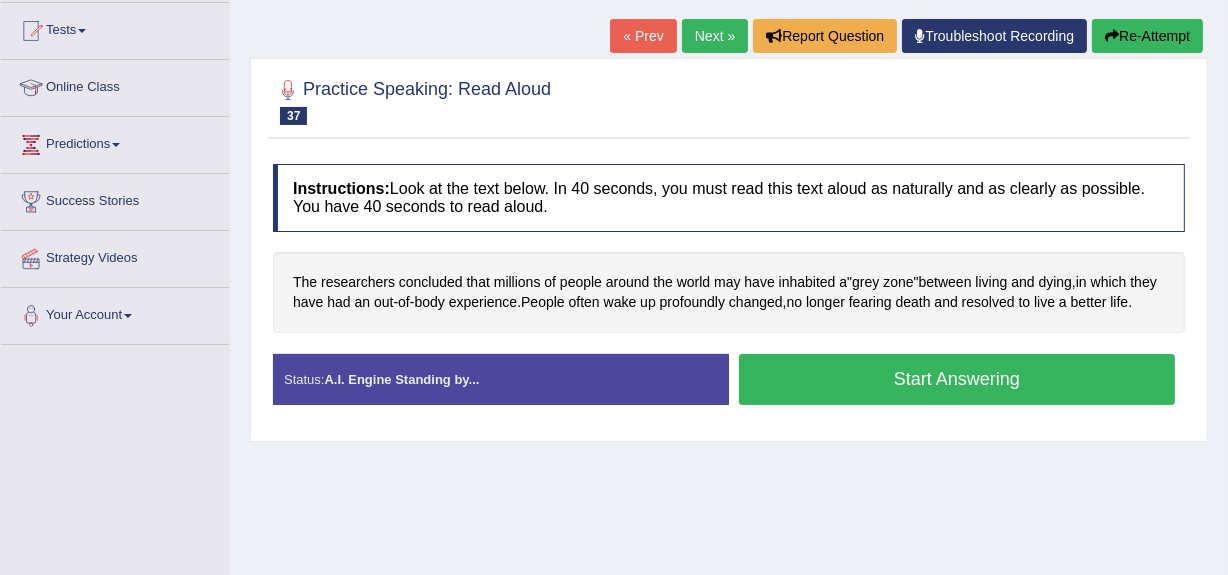click on "Start Answering" at bounding box center (957, 379) 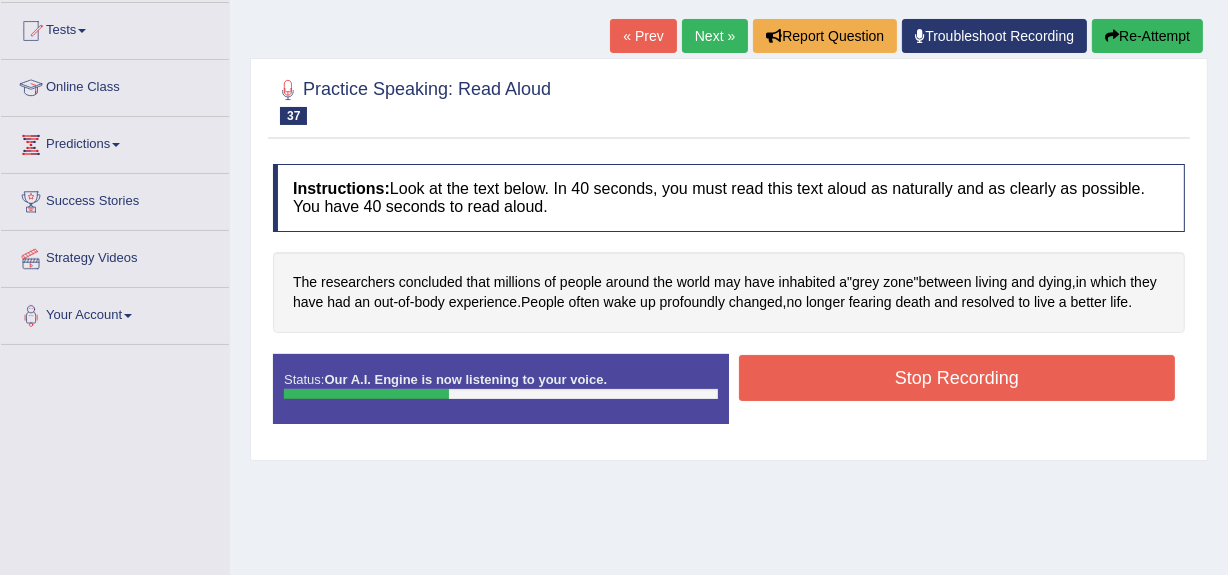 click on "Stop Recording" at bounding box center (957, 378) 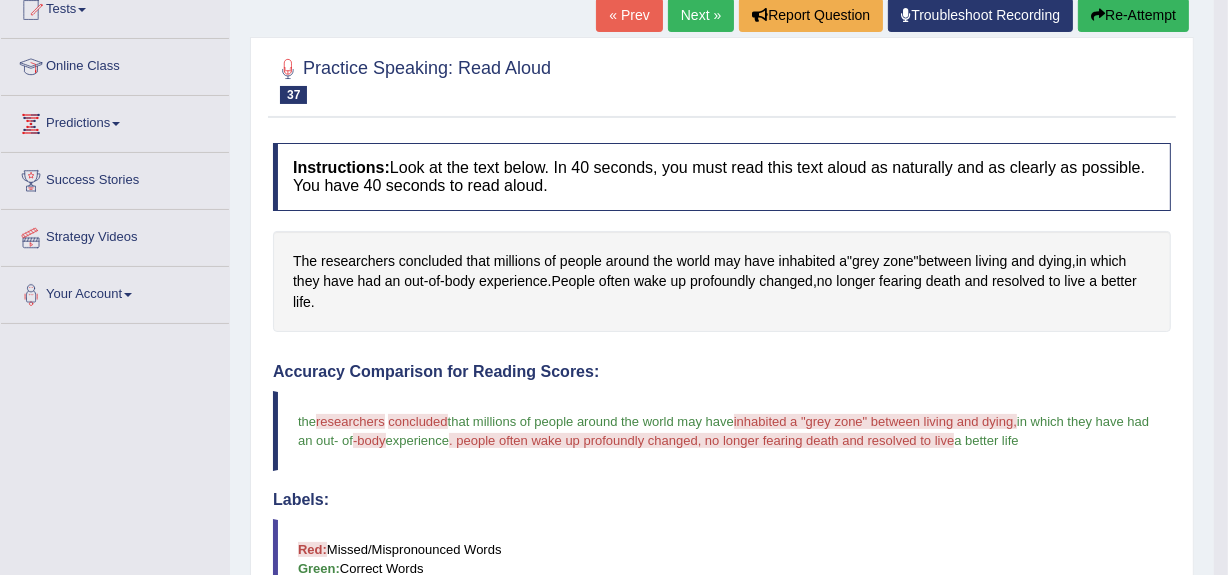 scroll, scrollTop: 153, scrollLeft: 0, axis: vertical 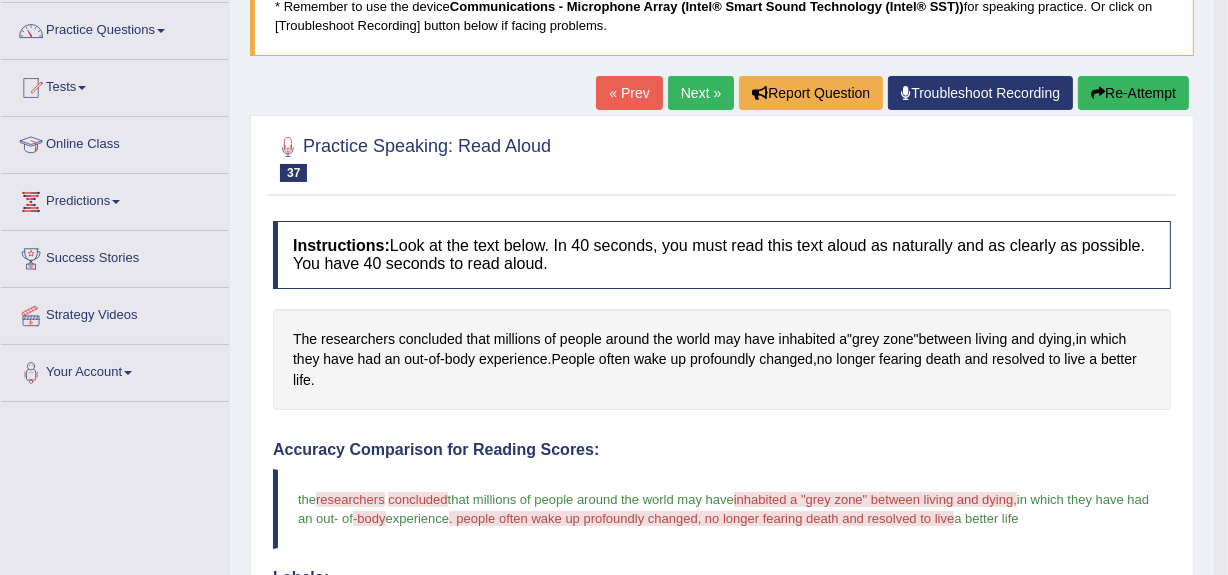 click on "Re-Attempt" at bounding box center (1133, 93) 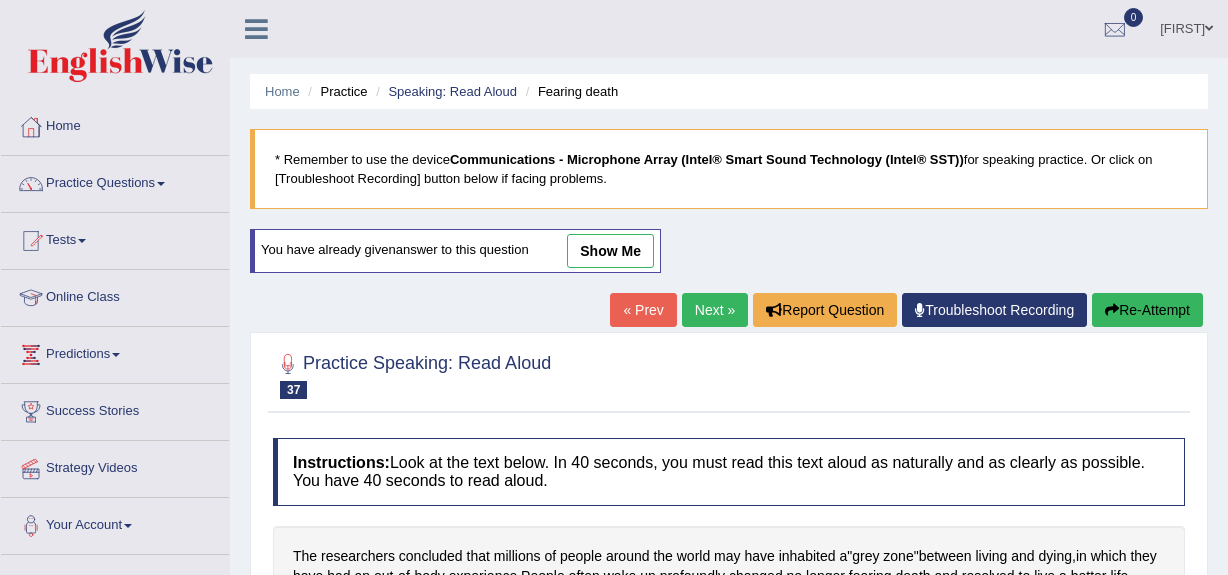 scroll, scrollTop: 169, scrollLeft: 0, axis: vertical 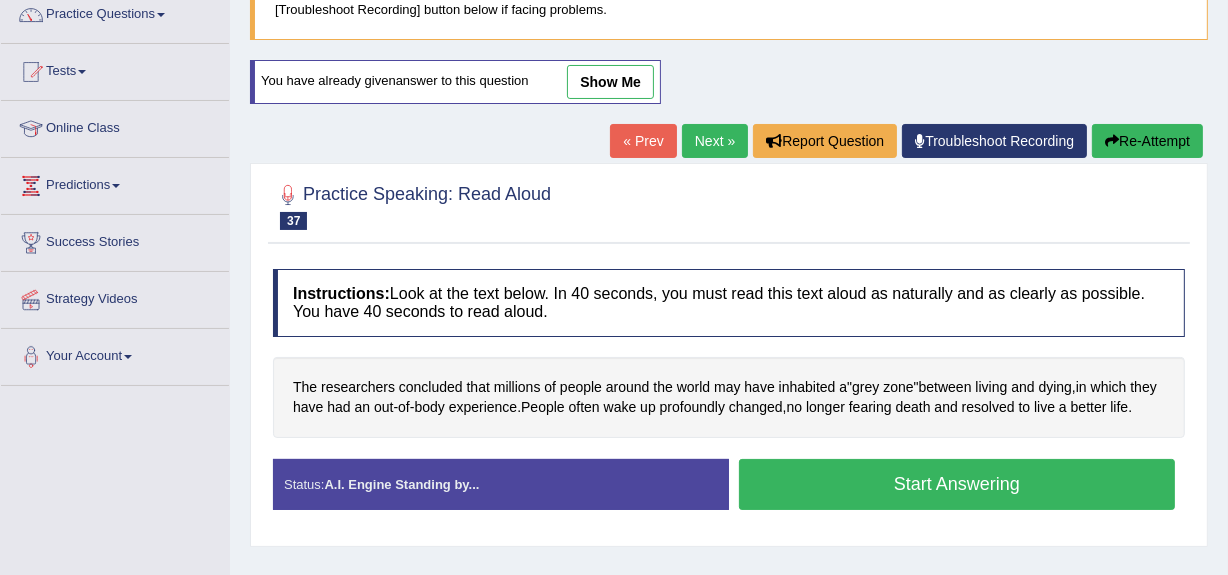 click on "Start Answering" at bounding box center [957, 484] 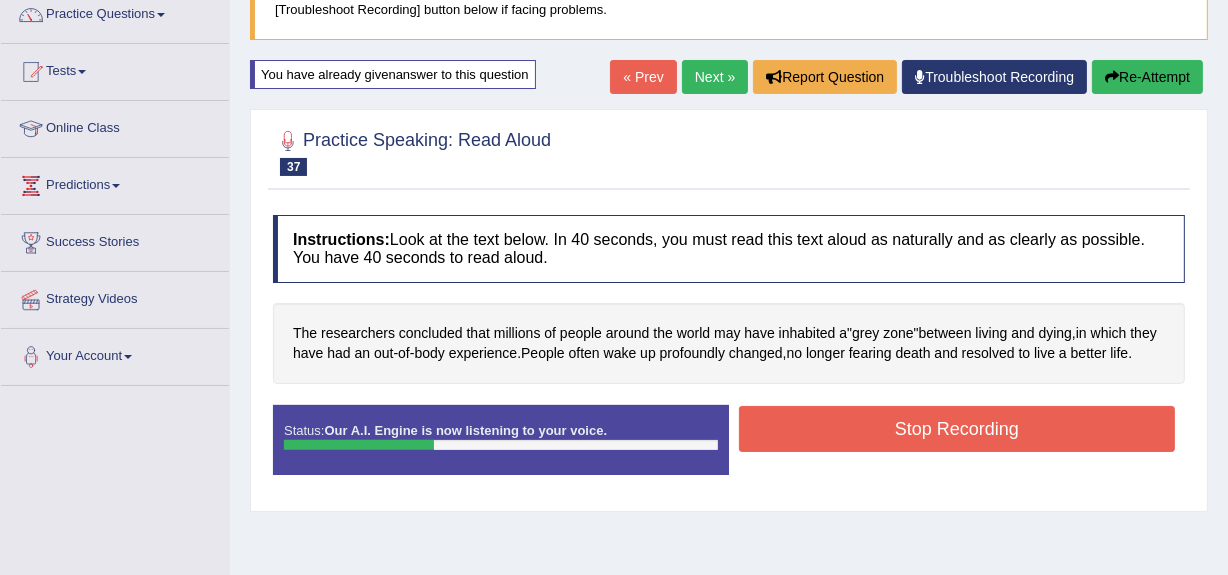 click on "Stop Recording" at bounding box center [957, 429] 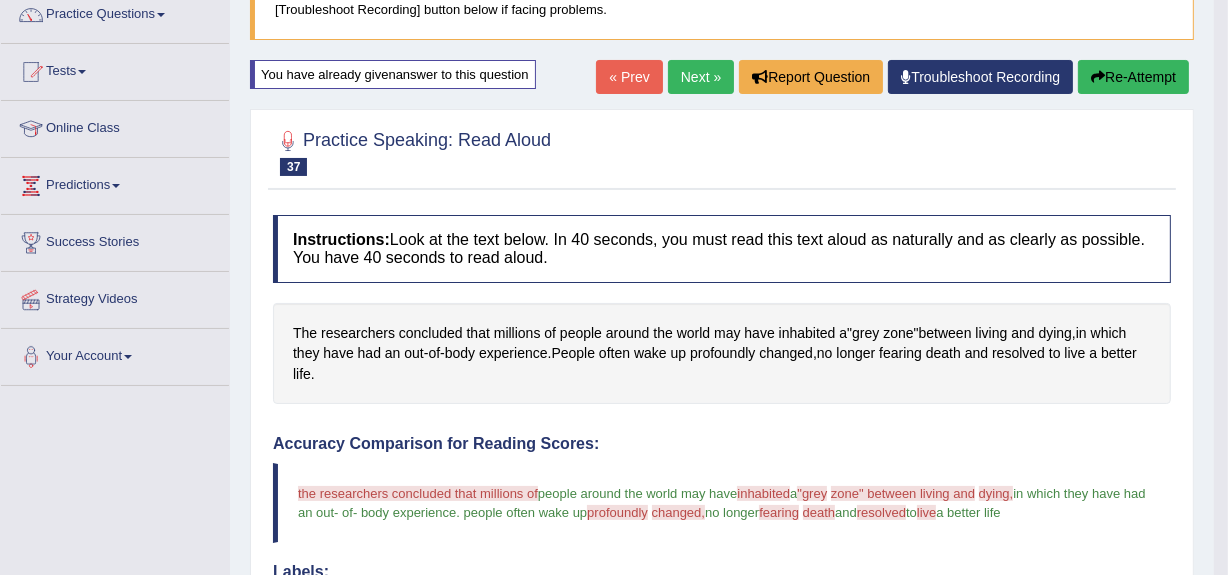 scroll, scrollTop: 800, scrollLeft: 0, axis: vertical 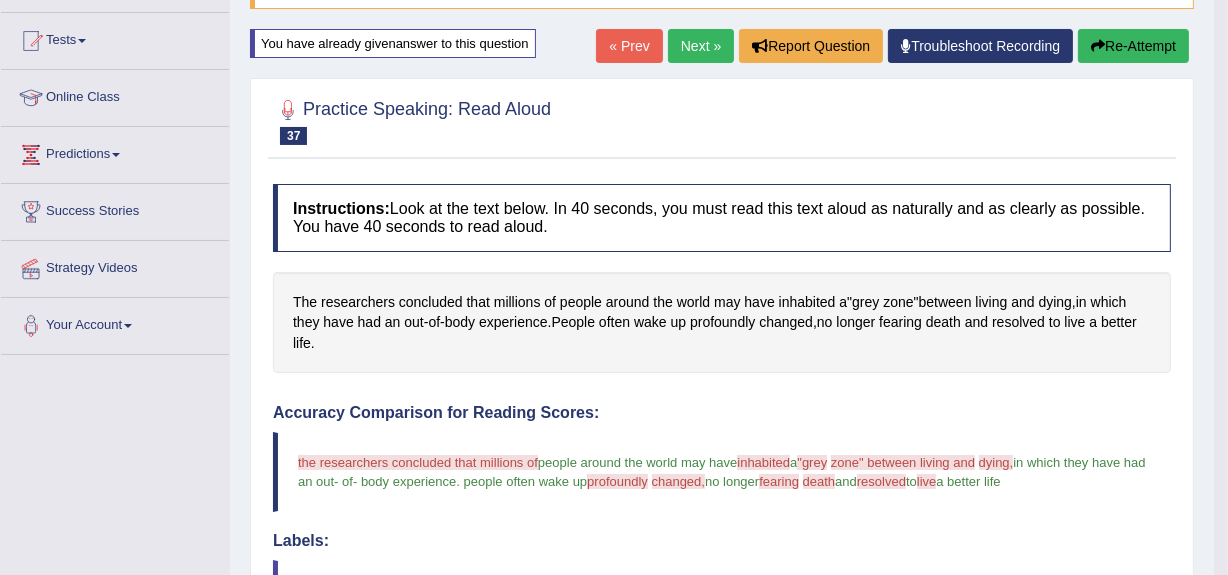 click on "Re-Attempt" at bounding box center [1133, 46] 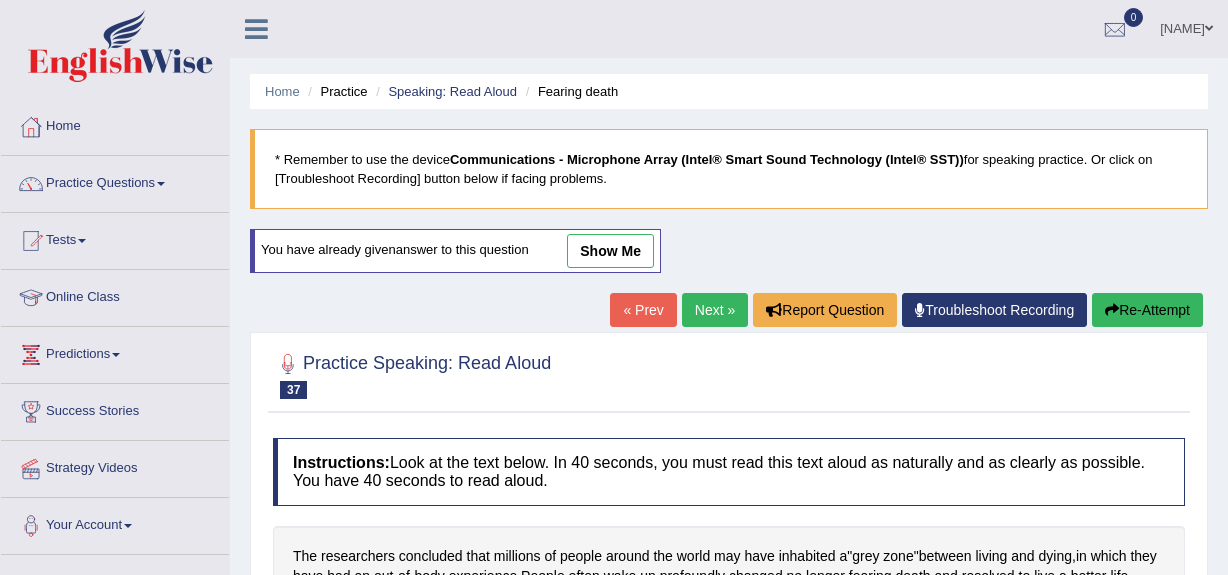scroll, scrollTop: 200, scrollLeft: 0, axis: vertical 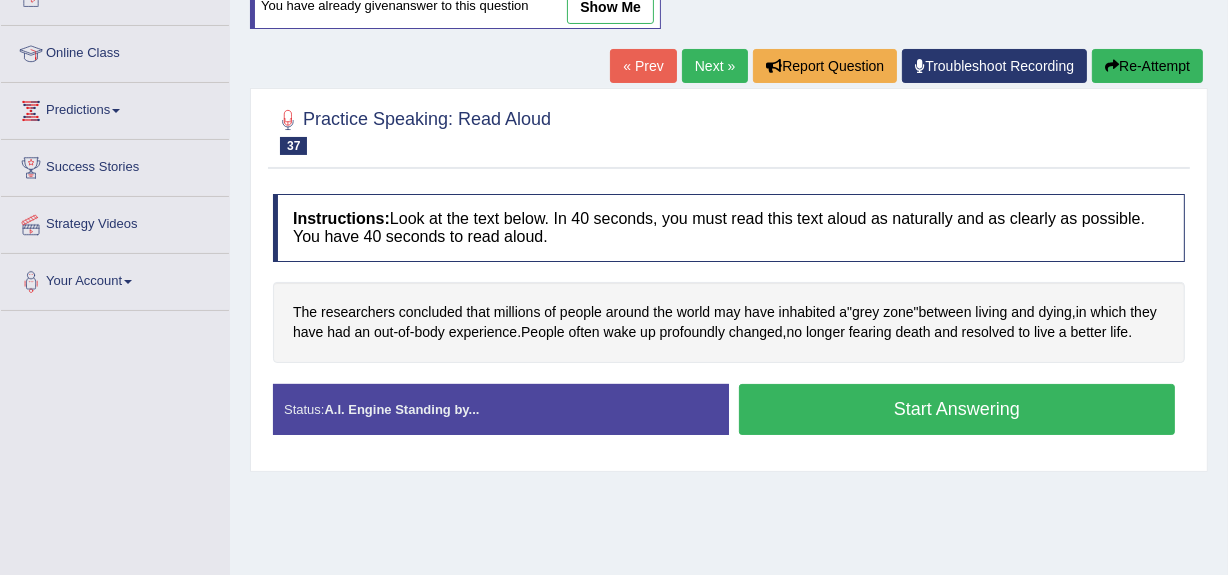 click on "Start Answering" at bounding box center (957, 409) 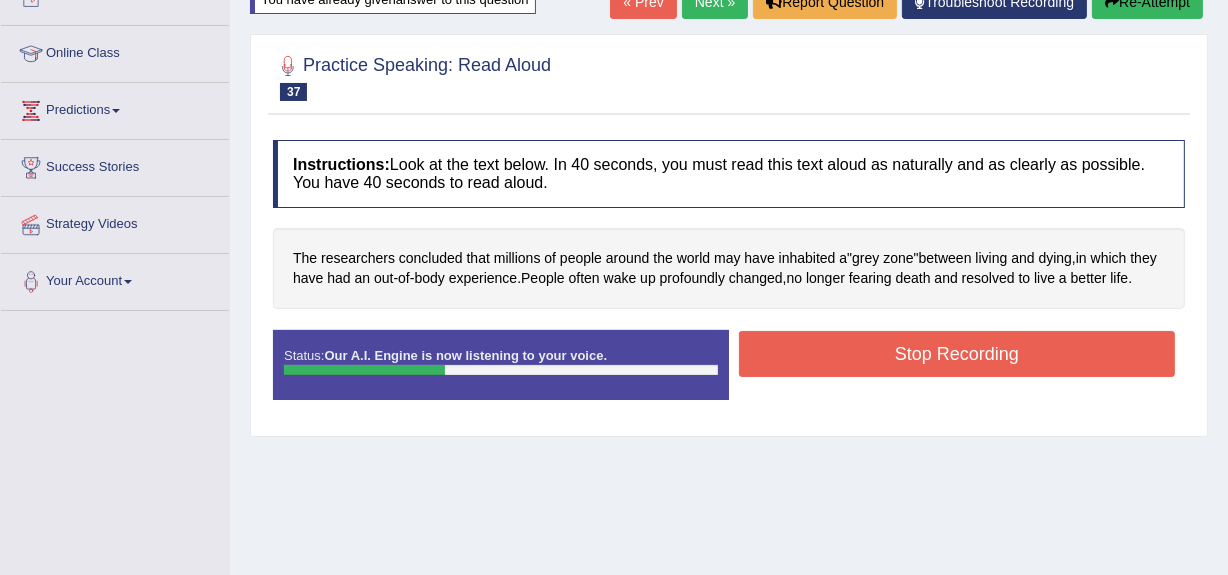 click on "Stop Recording" at bounding box center [957, 354] 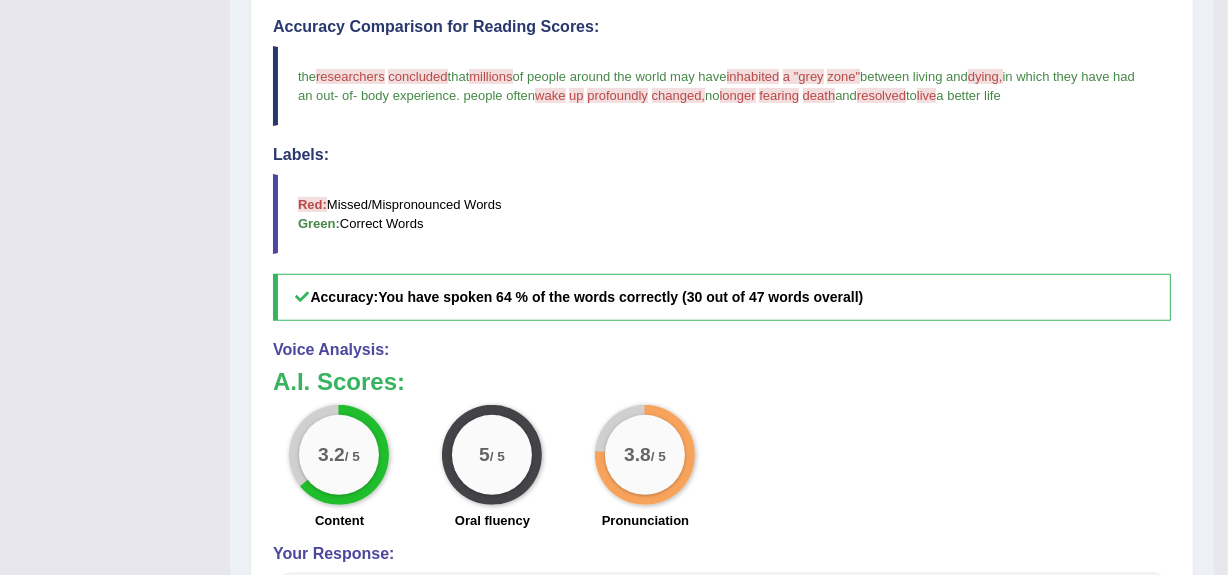 scroll, scrollTop: 652, scrollLeft: 0, axis: vertical 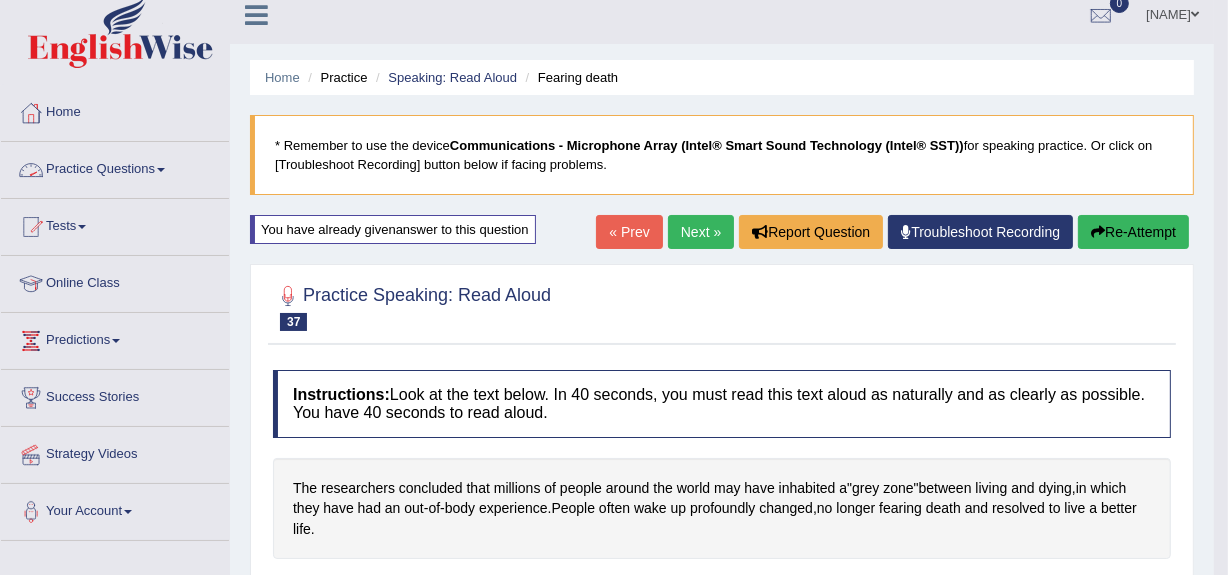 click on "Next »" at bounding box center [701, 232] 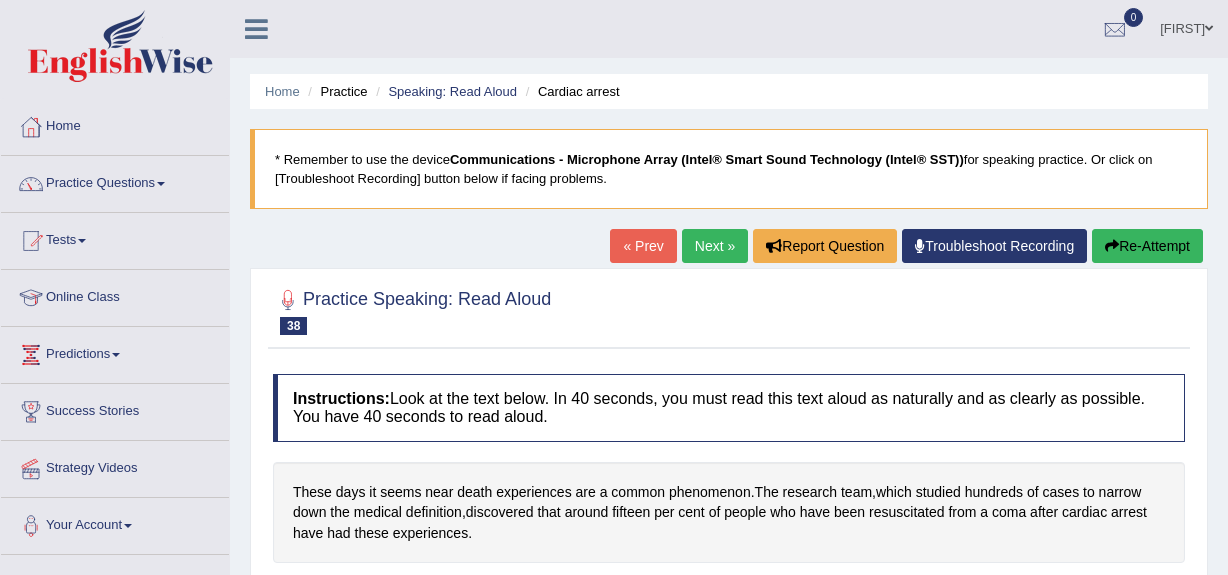scroll, scrollTop: 0, scrollLeft: 0, axis: both 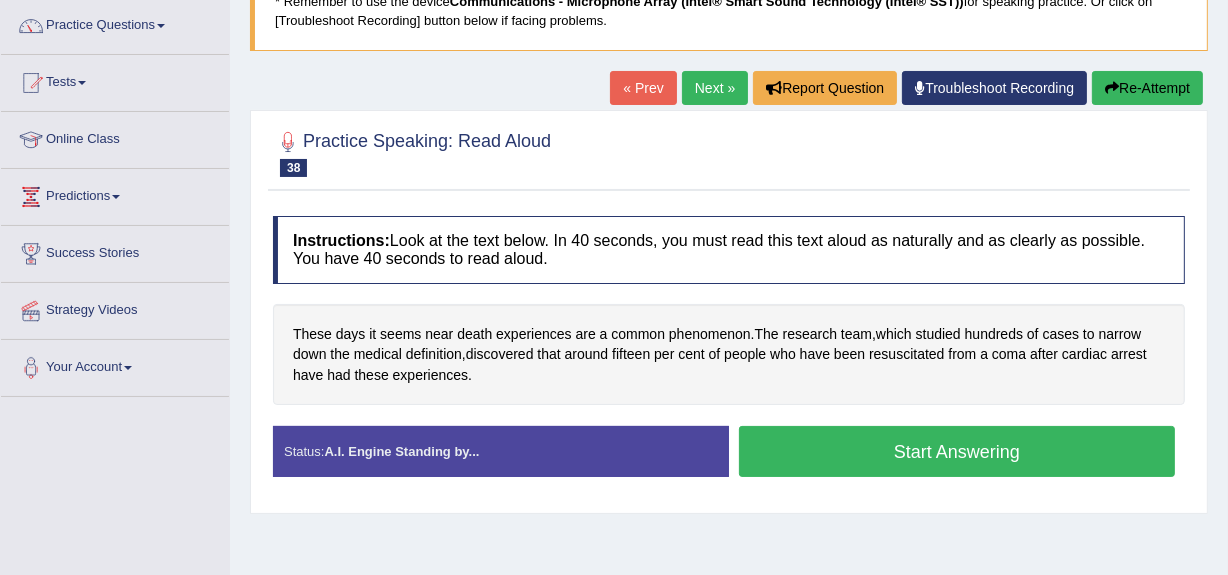 click on "Start Answering" at bounding box center (957, 451) 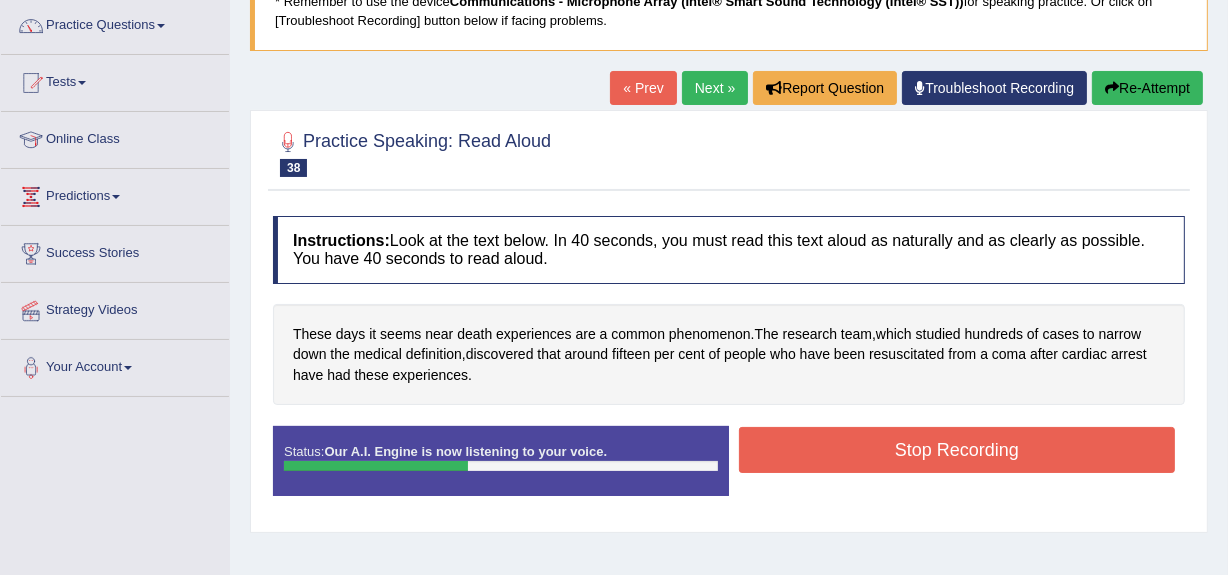 click on "Stop Recording" at bounding box center [957, 450] 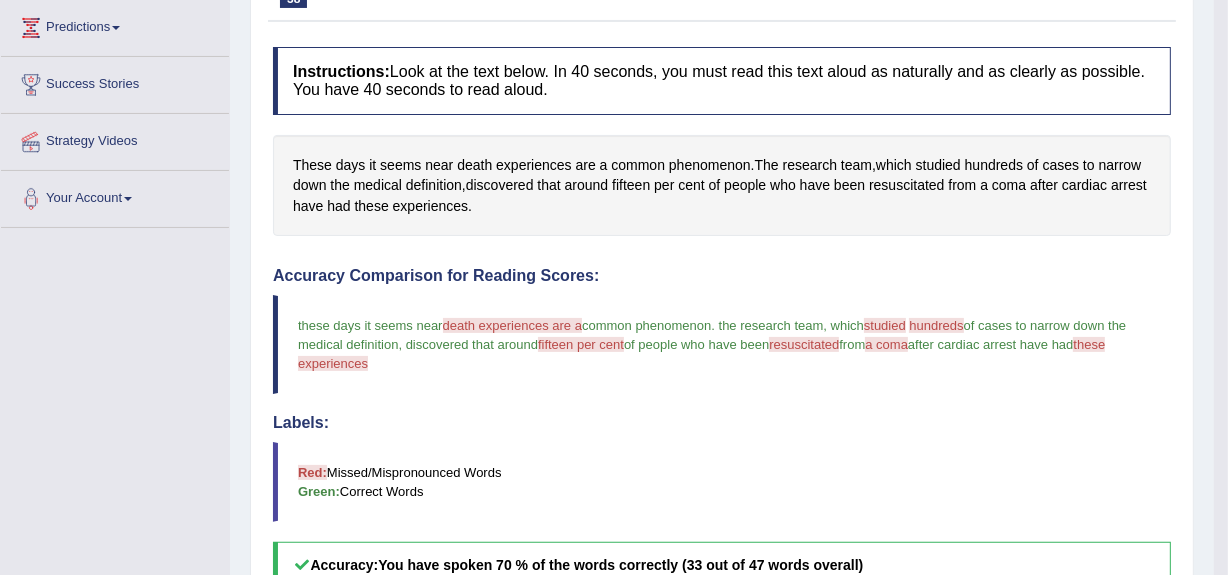scroll, scrollTop: 2, scrollLeft: 0, axis: vertical 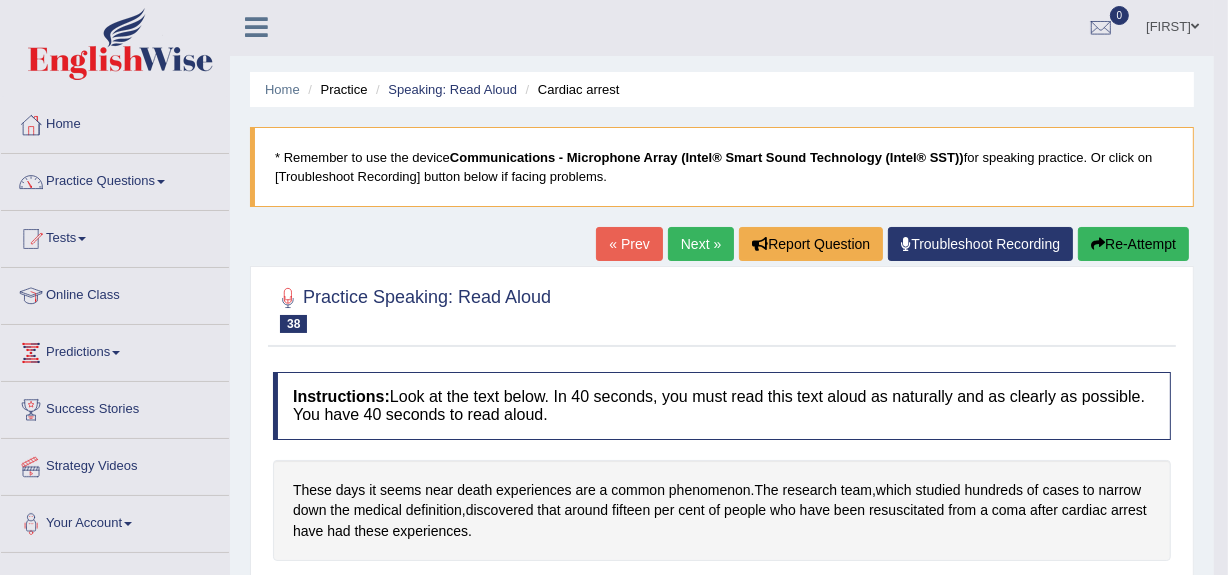 click on "Next »" at bounding box center (701, 244) 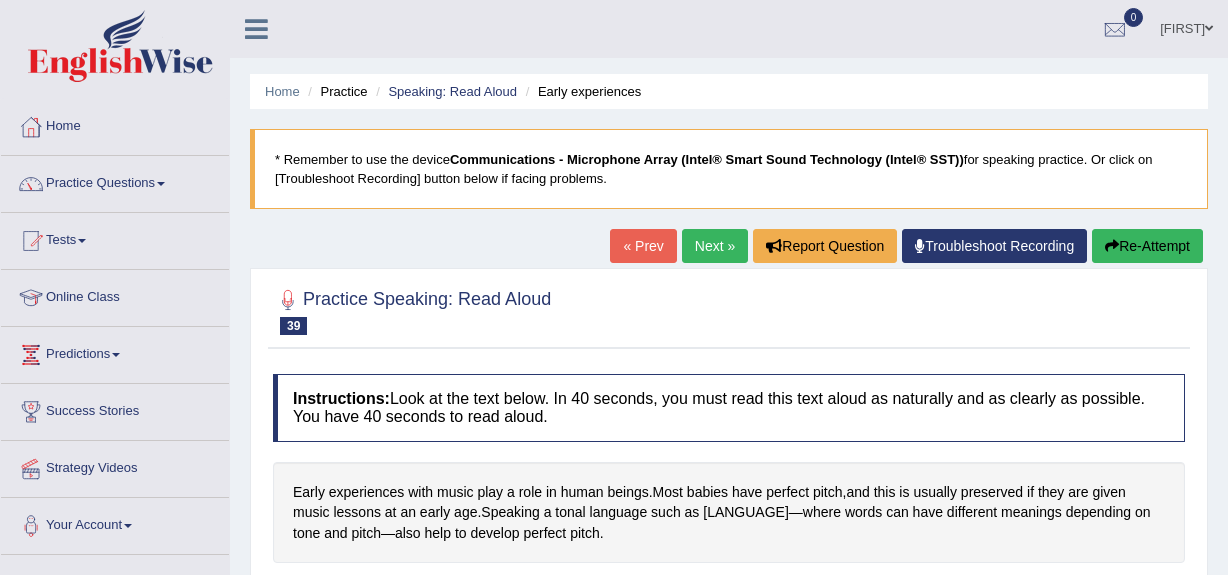 scroll, scrollTop: 7, scrollLeft: 0, axis: vertical 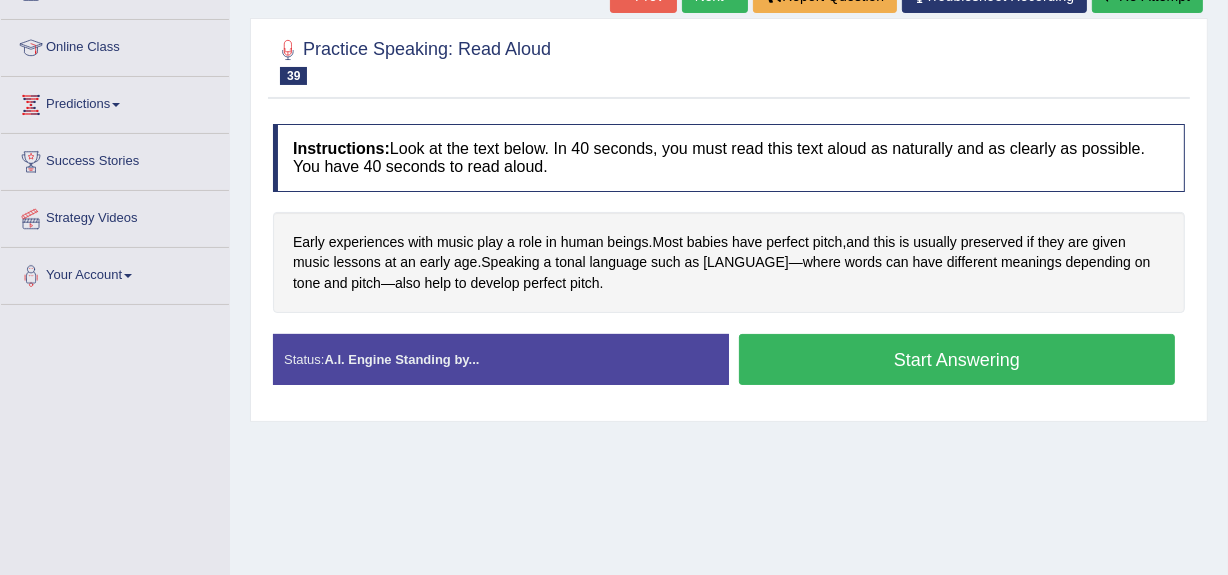 click on "Start Answering" at bounding box center (957, 359) 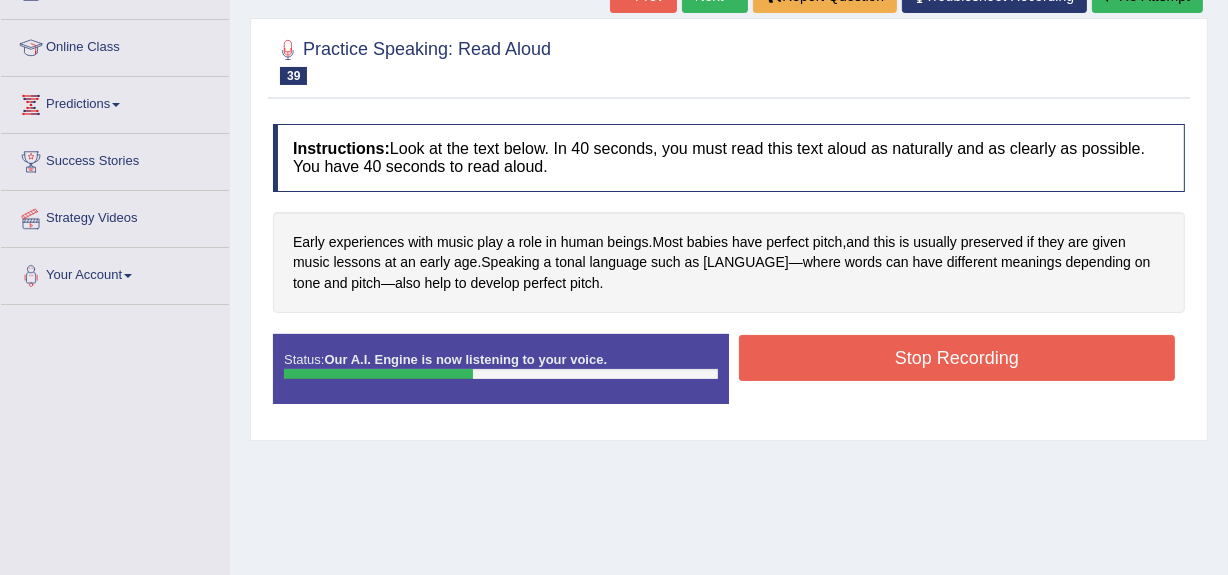 click on "Stop Recording" at bounding box center (957, 358) 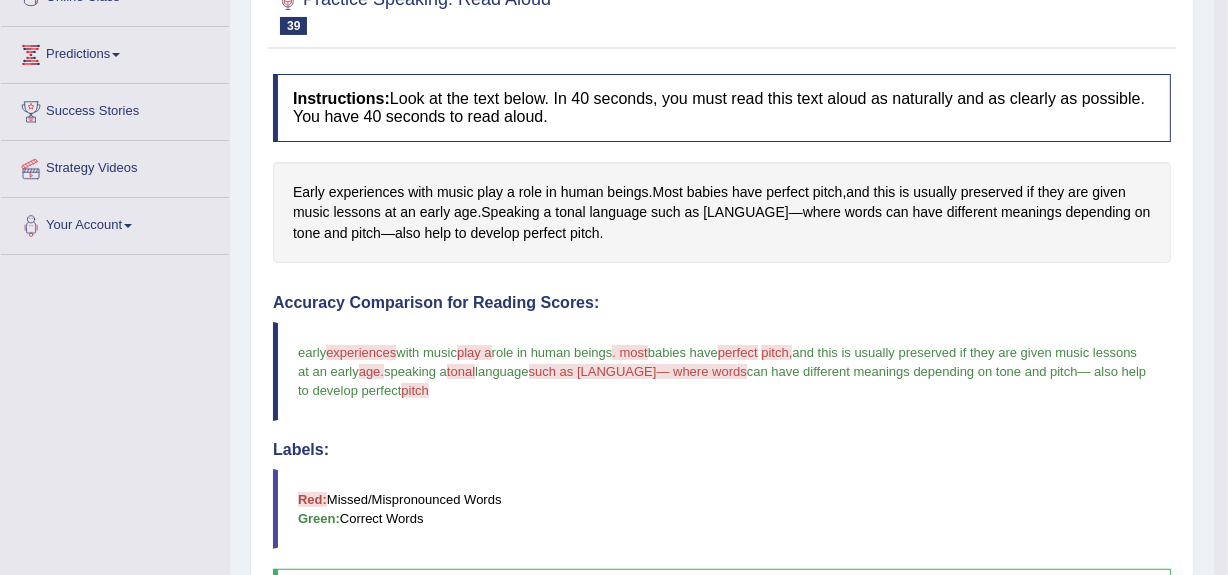 scroll, scrollTop: 482, scrollLeft: 0, axis: vertical 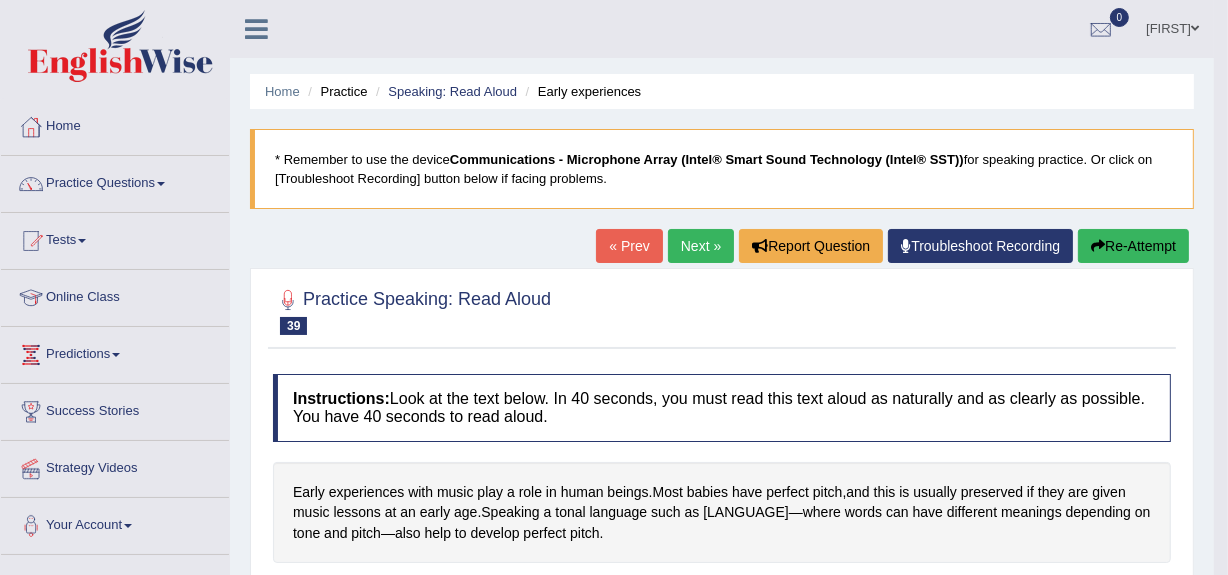 click on "Next »" at bounding box center [701, 246] 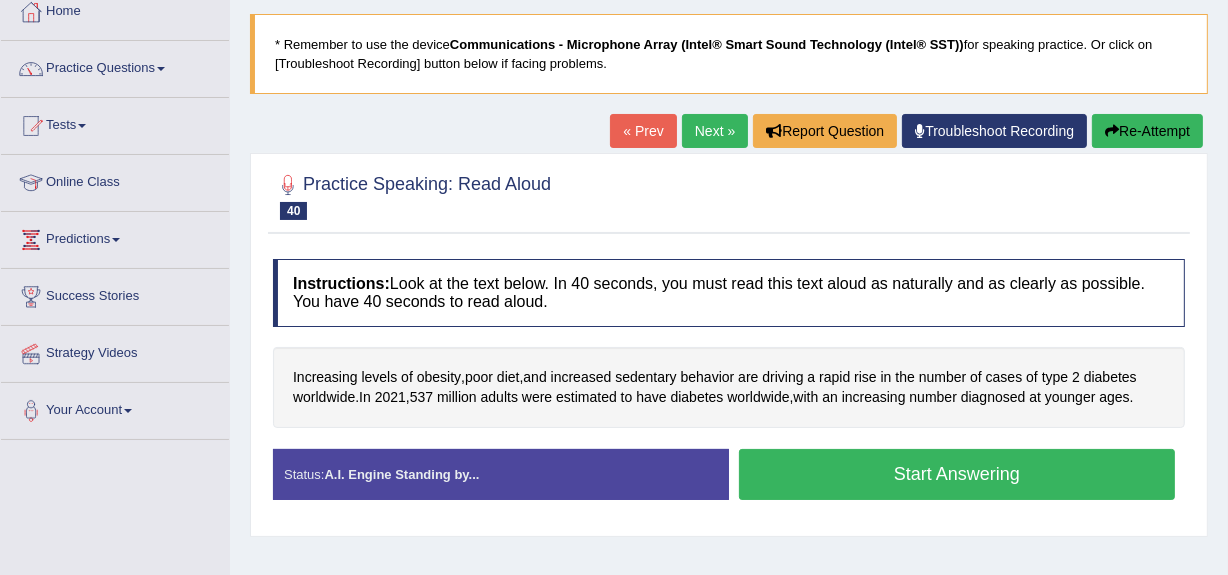 scroll, scrollTop: 0, scrollLeft: 0, axis: both 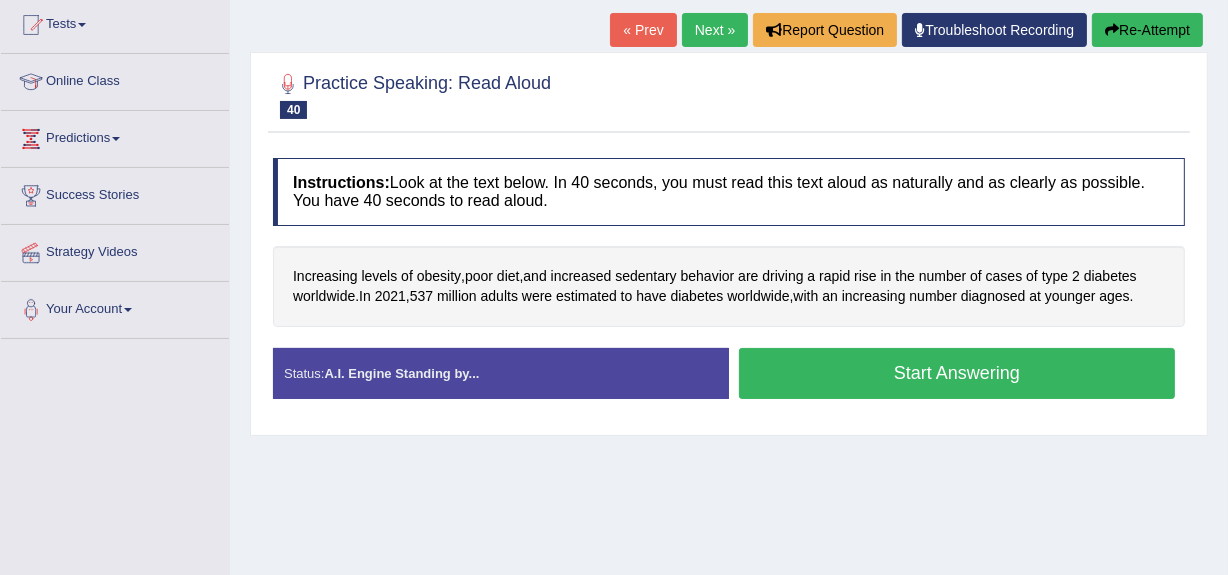 click on "Start Answering" at bounding box center (957, 373) 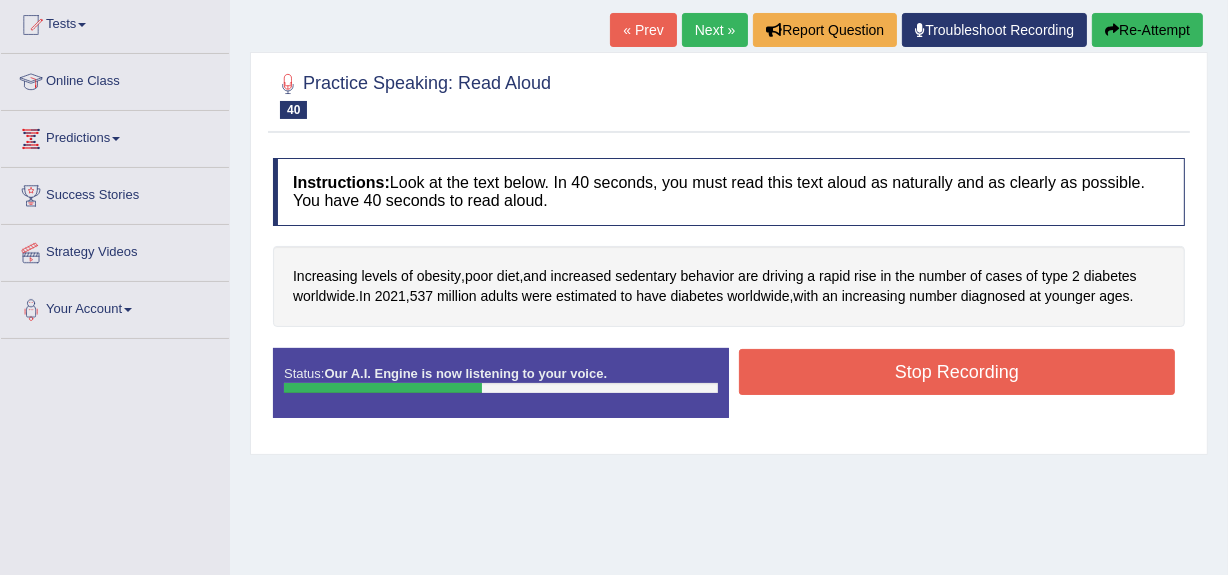 click on "Stop Recording" at bounding box center (957, 372) 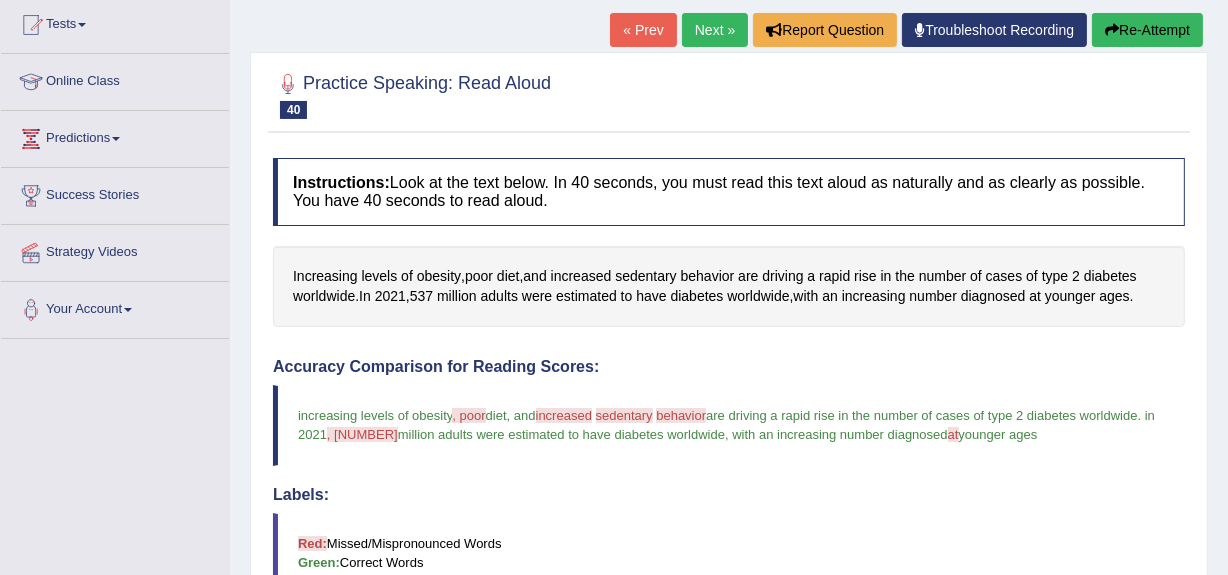 scroll, scrollTop: 769, scrollLeft: 0, axis: vertical 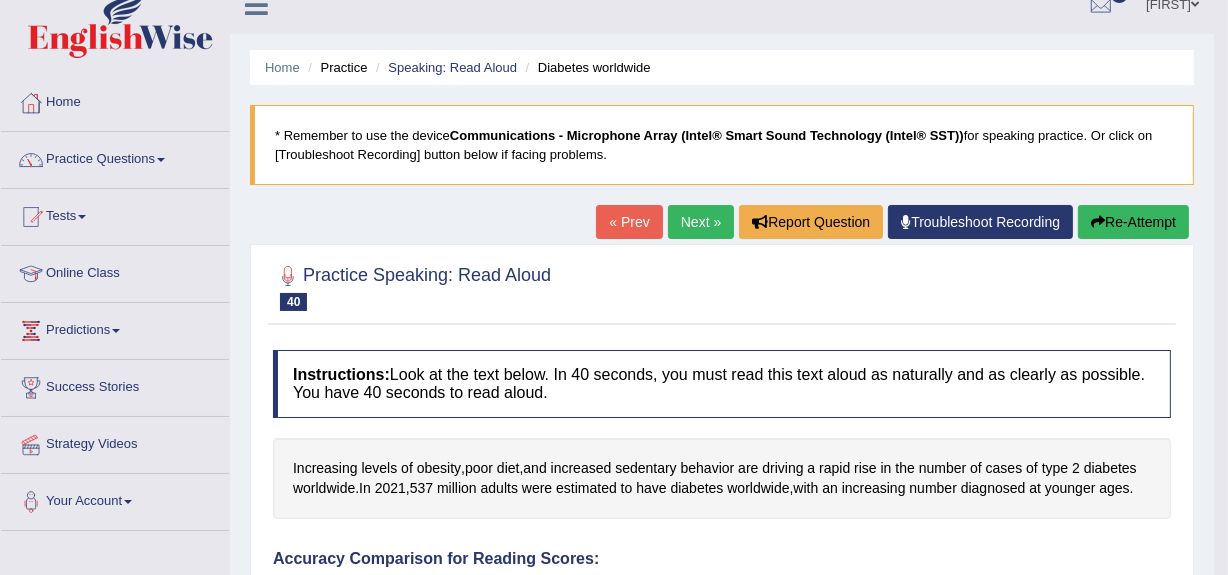 click on "Next »" at bounding box center (701, 222) 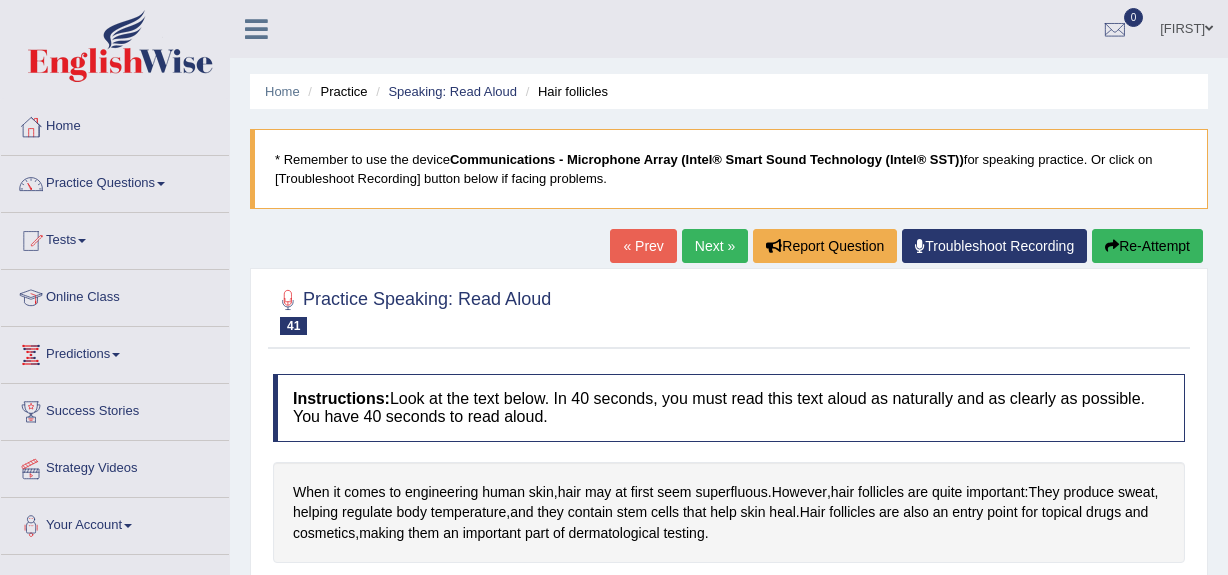 scroll, scrollTop: 37, scrollLeft: 0, axis: vertical 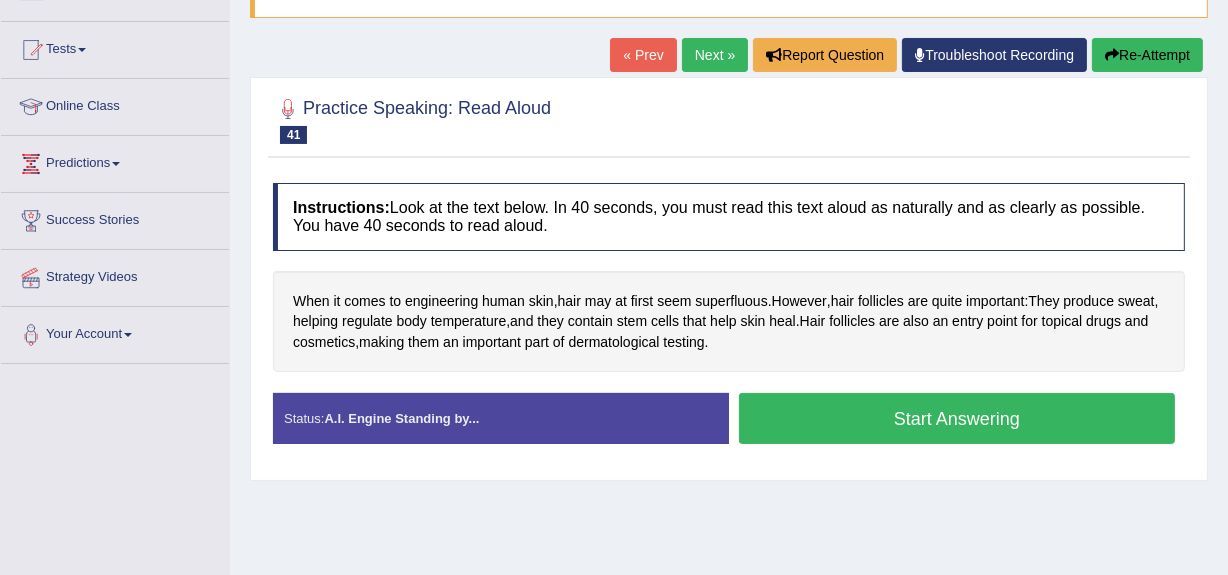 click on "Start Answering" at bounding box center (957, 418) 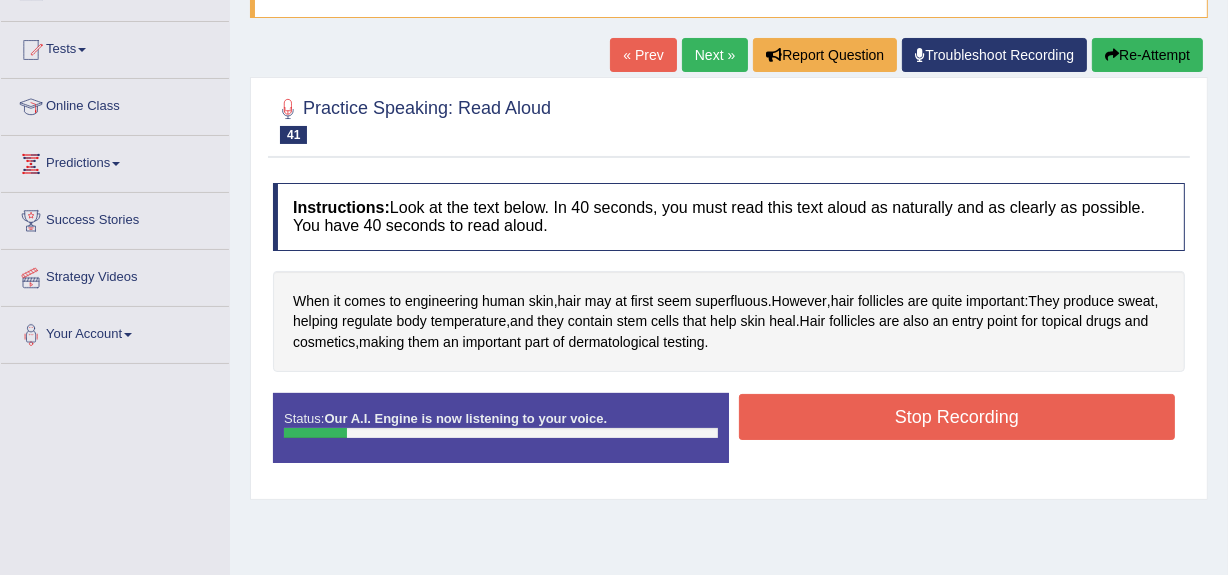 scroll, scrollTop: 0, scrollLeft: 0, axis: both 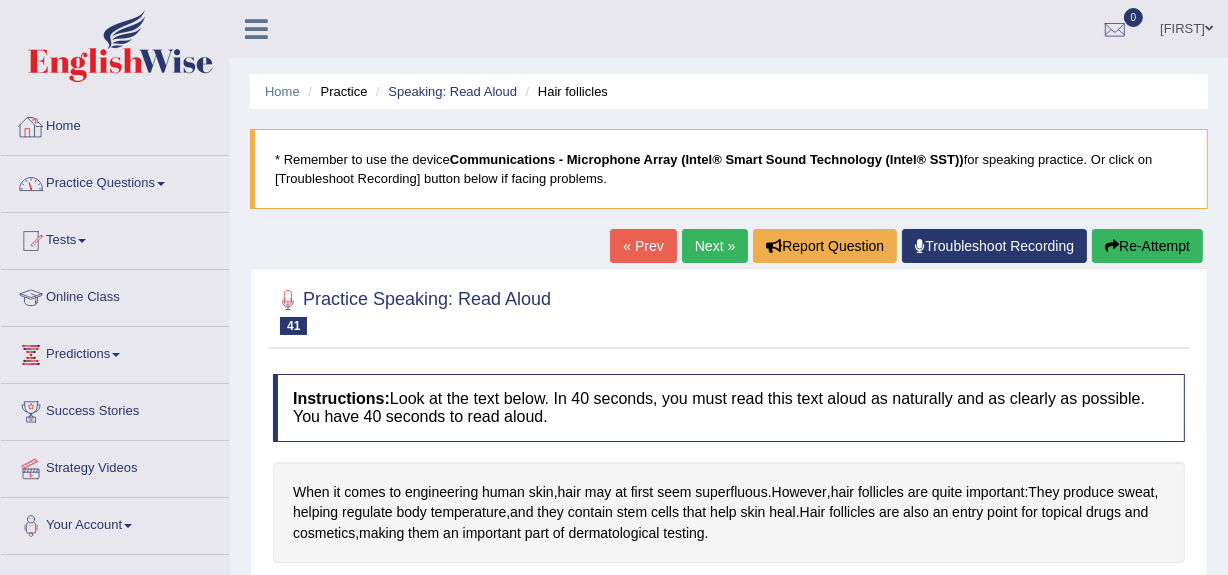 click on "Home" at bounding box center (115, 124) 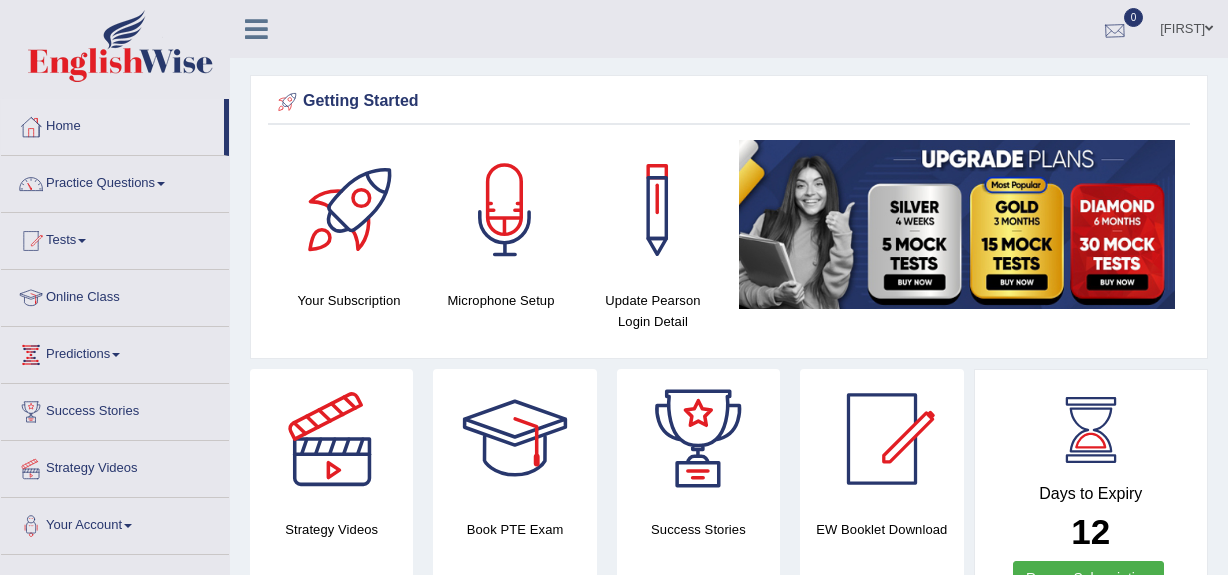scroll, scrollTop: 0, scrollLeft: 0, axis: both 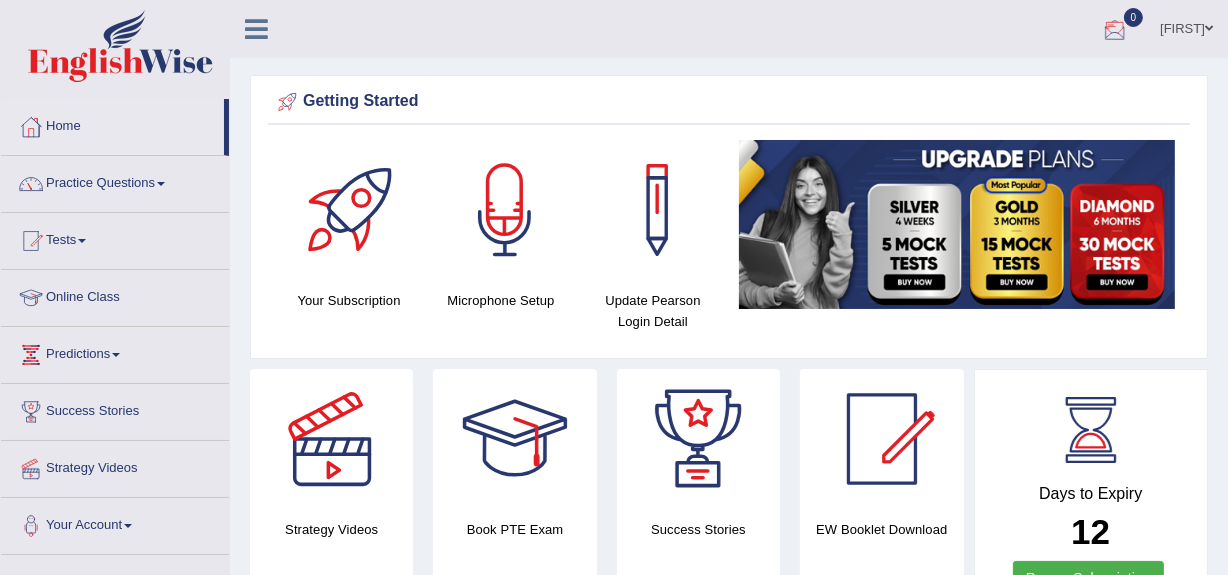 click at bounding box center (1115, 30) 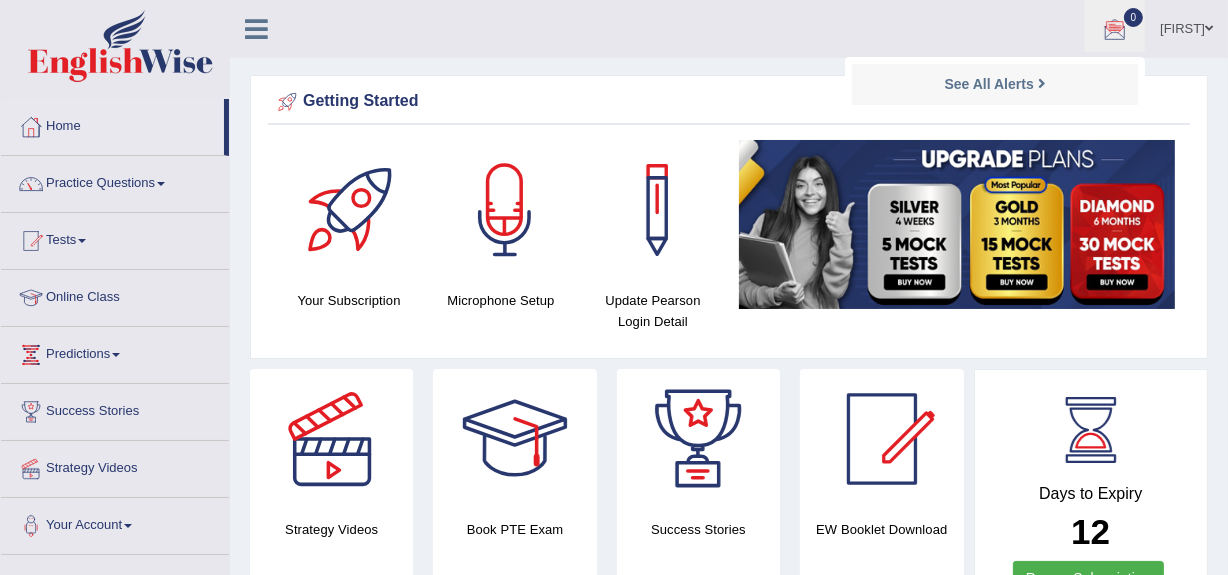 click at bounding box center (1115, 30) 